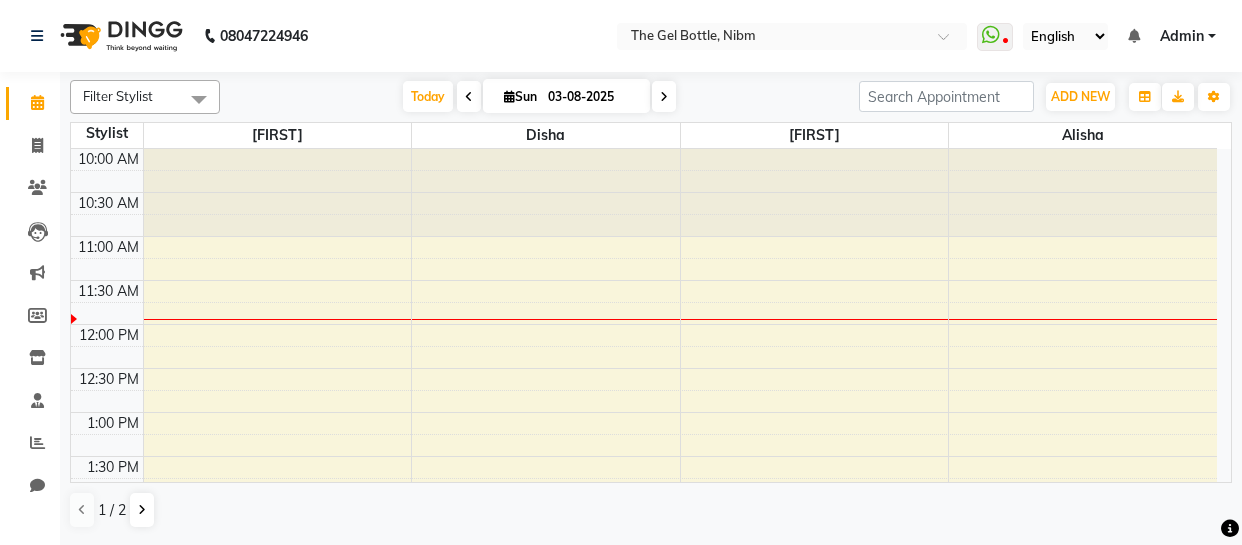 scroll, scrollTop: 0, scrollLeft: 0, axis: both 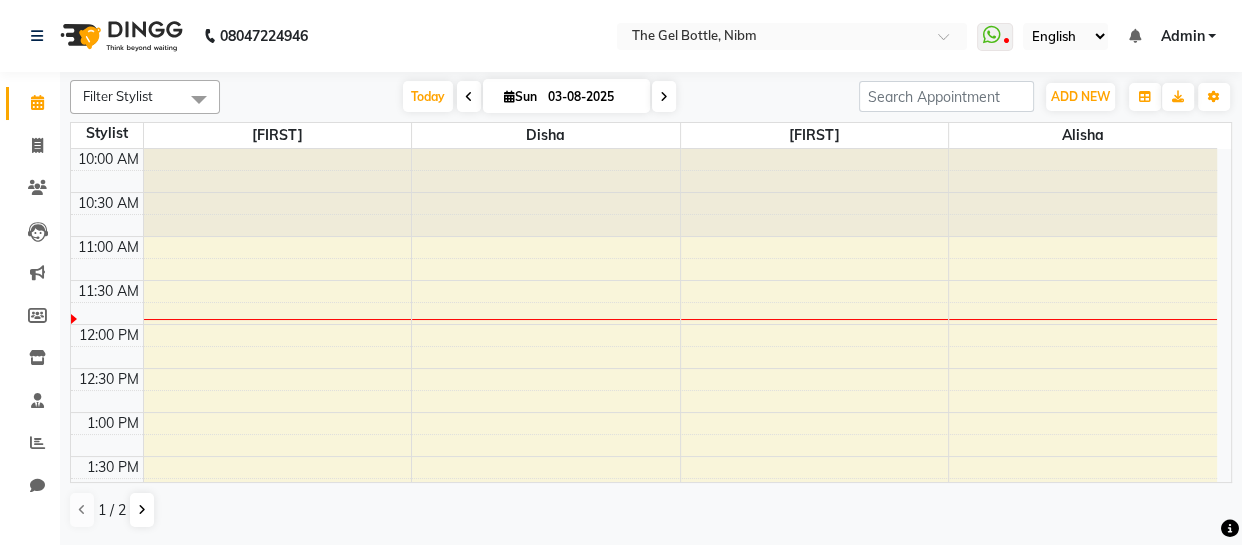 click on "10:00 AM 10:30 AM 11:00 AM 11:30 AM 12:00 PM 12:30 PM 1:00 PM 1:30 PM 2:00 PM 2:30 PM 3:00 PM 3:30 PM 4:00 PM 4:30 PM 5:00 PM 5:30 PM 6:00 PM 6:30 PM 7:00 PM 7:30 PM 8:00 PM 8:30 PM" at bounding box center (644, 632) 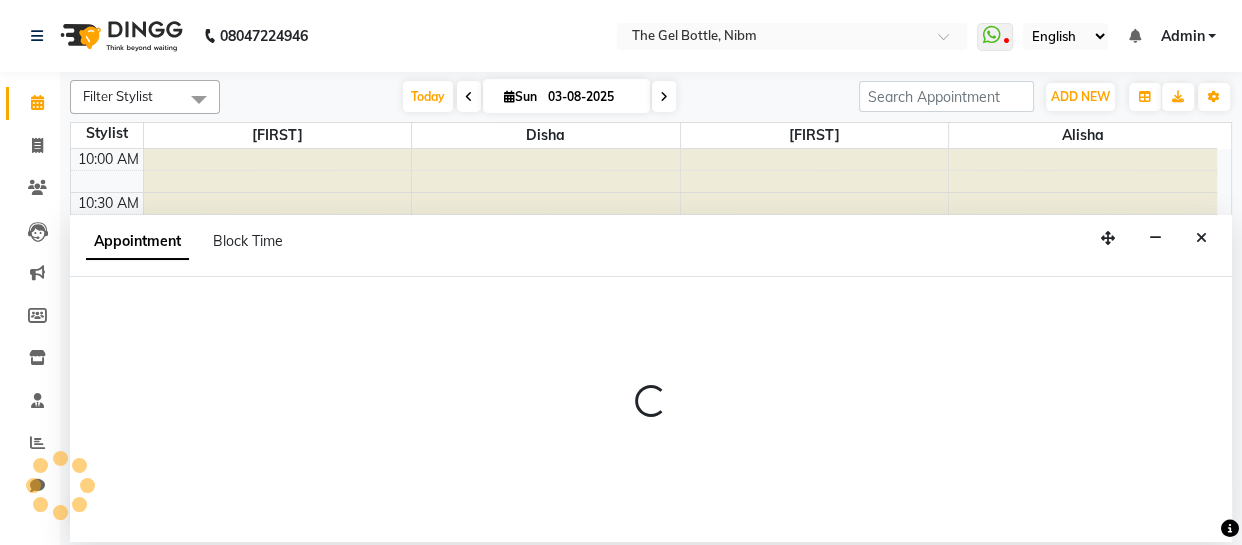 scroll, scrollTop: 0, scrollLeft: 0, axis: both 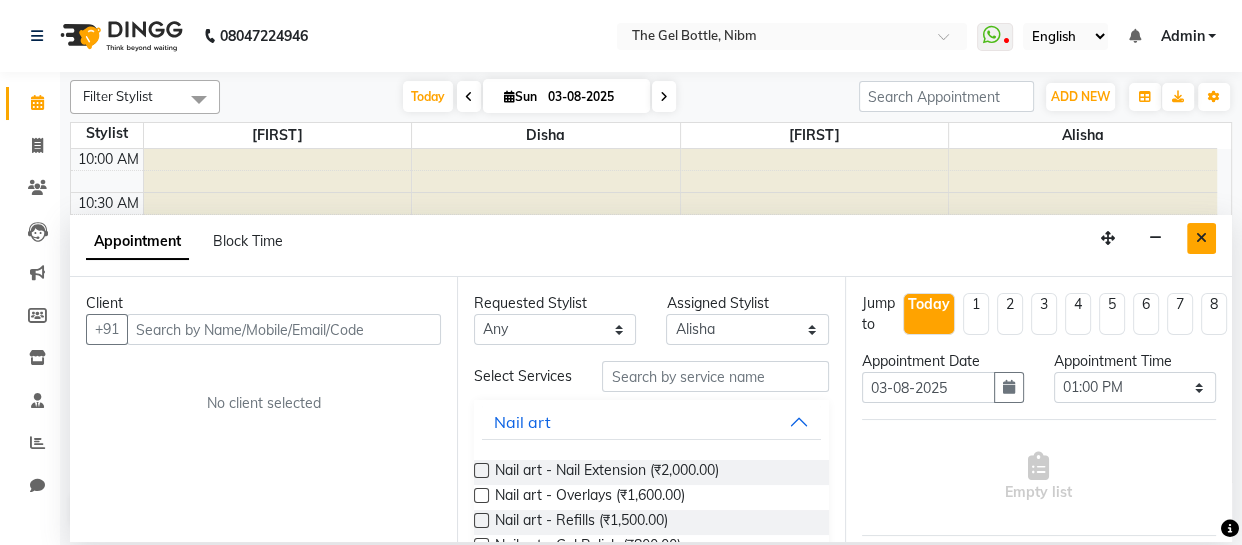 click at bounding box center [1201, 238] 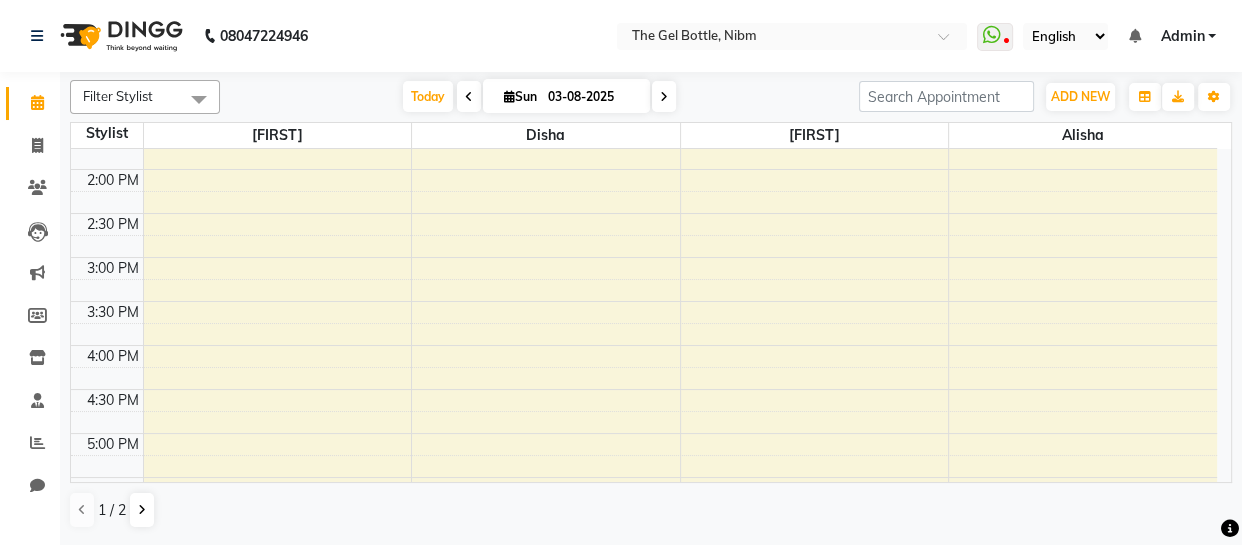 scroll, scrollTop: 332, scrollLeft: 0, axis: vertical 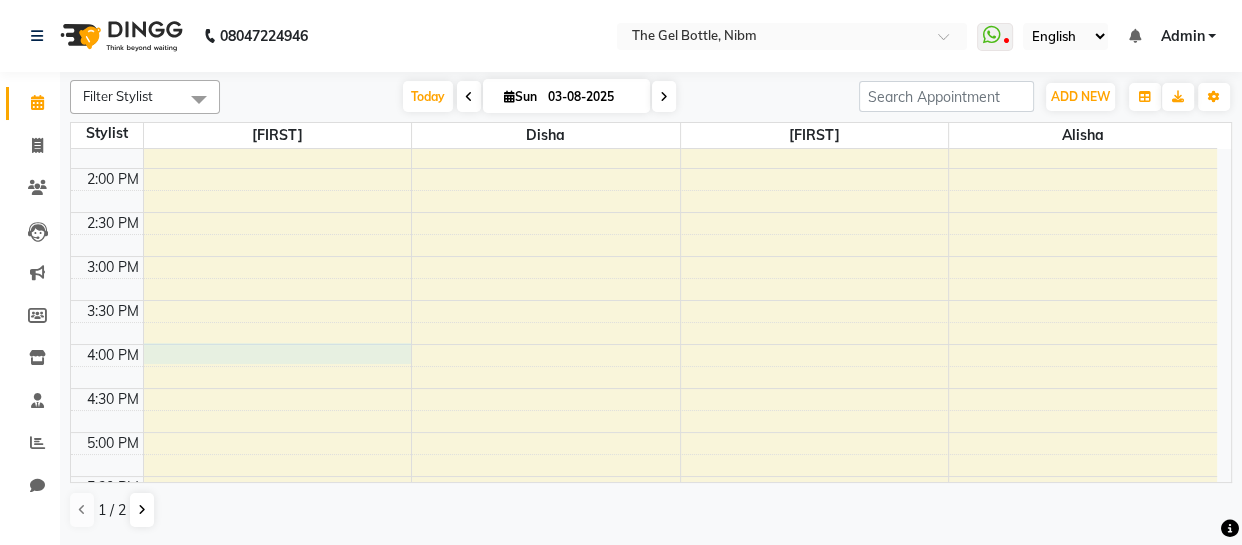 click on "10:00 AM 10:30 AM 11:00 AM 11:30 AM 12:00 PM 12:30 PM 1:00 PM 1:30 PM 2:00 PM 2:30 PM 3:00 PM 3:30 PM 4:00 PM 4:30 PM 5:00 PM 5:30 PM 6:00 PM 6:30 PM 7:00 PM 7:30 PM 8:00 PM 8:30 PM" at bounding box center [644, 300] 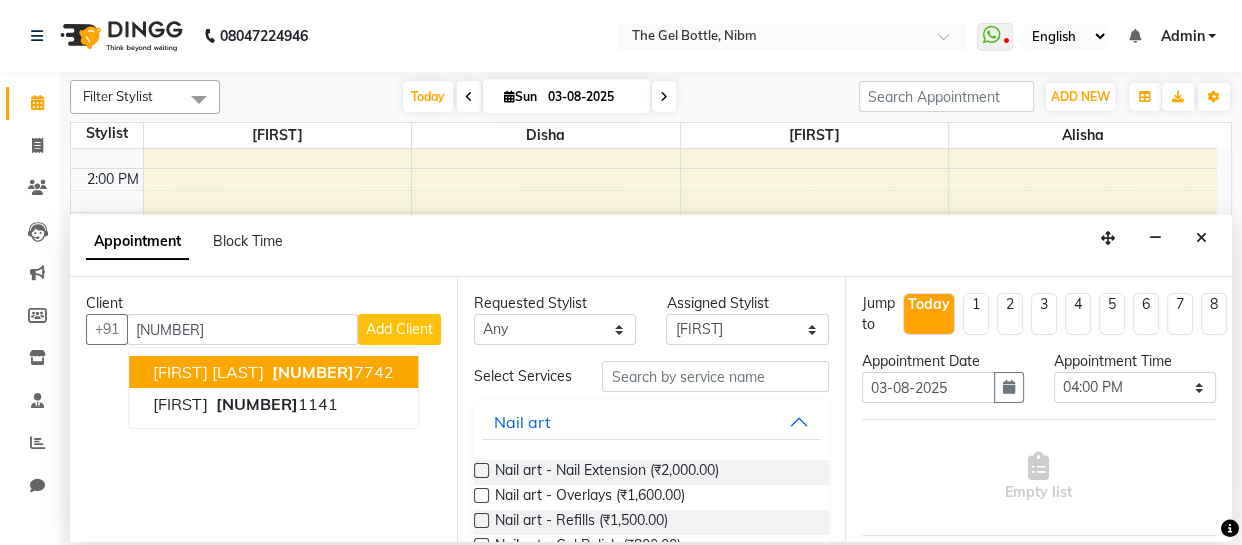 click on "[FIRST] [LAST]" at bounding box center (208, 372) 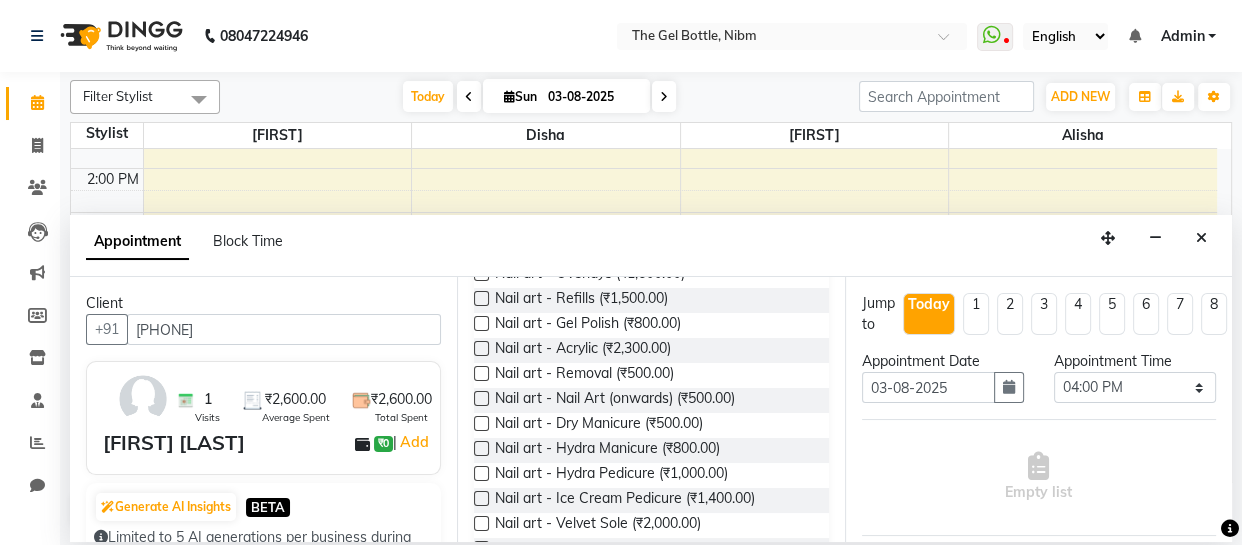 scroll, scrollTop: 223, scrollLeft: 0, axis: vertical 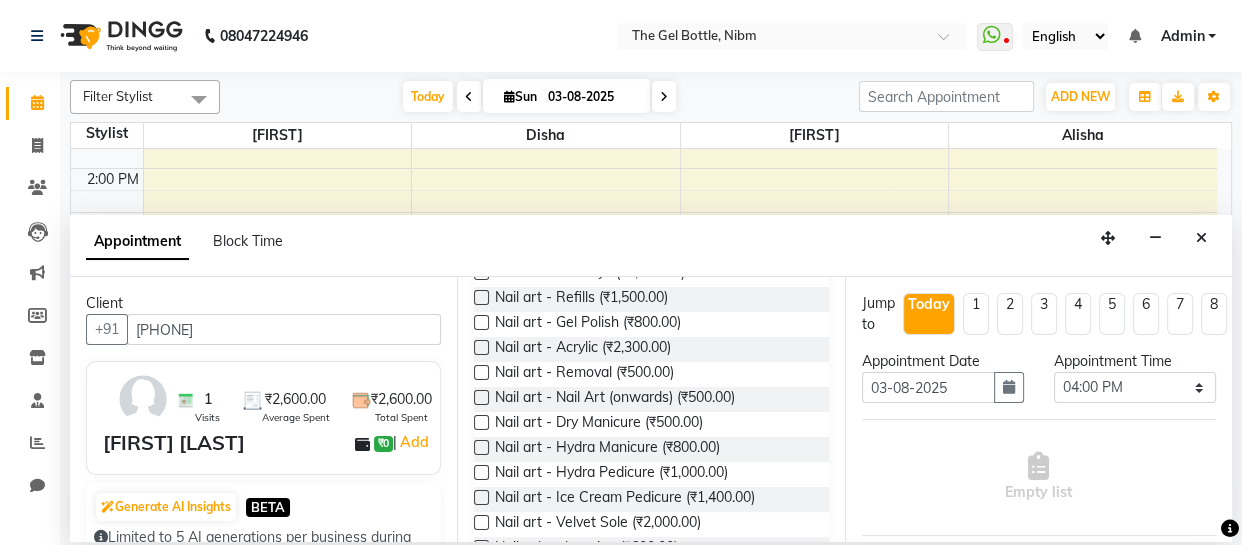 type on "[PHONE]" 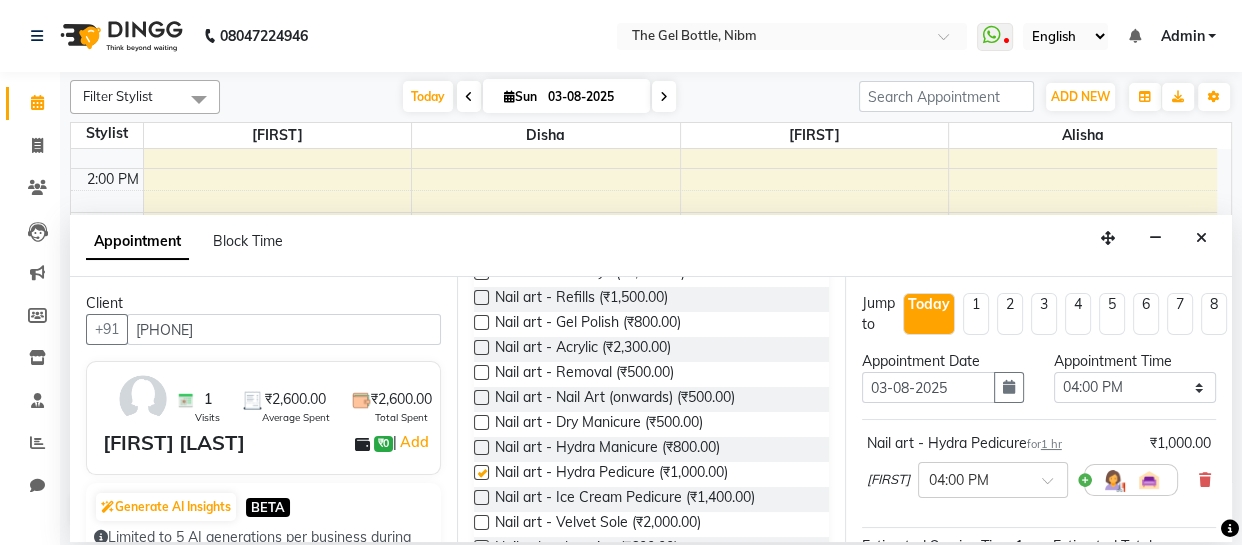 checkbox on "false" 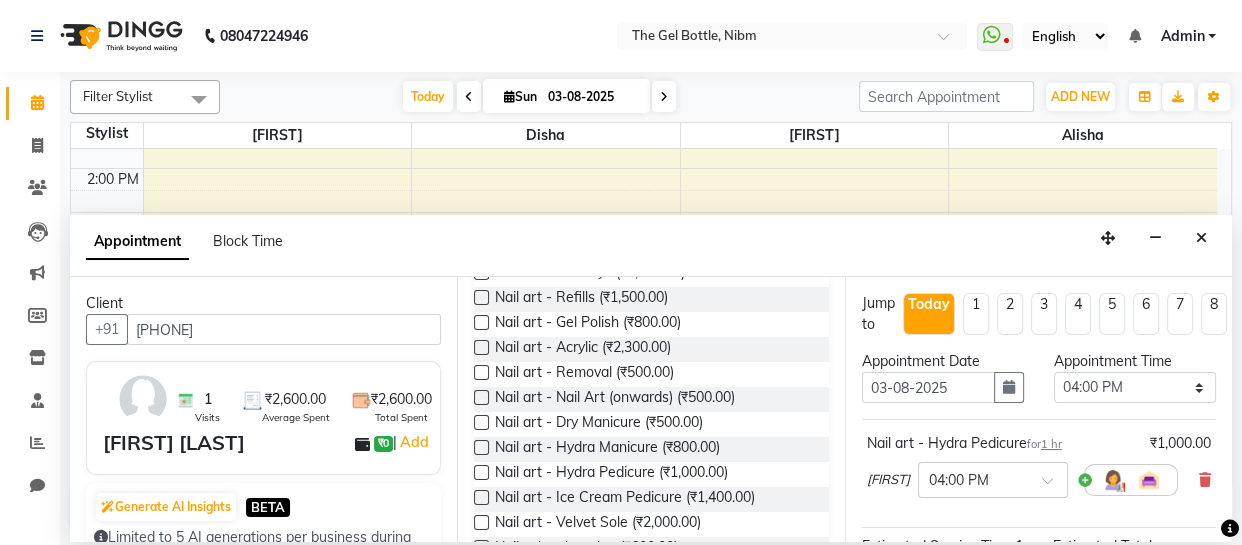 scroll, scrollTop: 219, scrollLeft: 0, axis: vertical 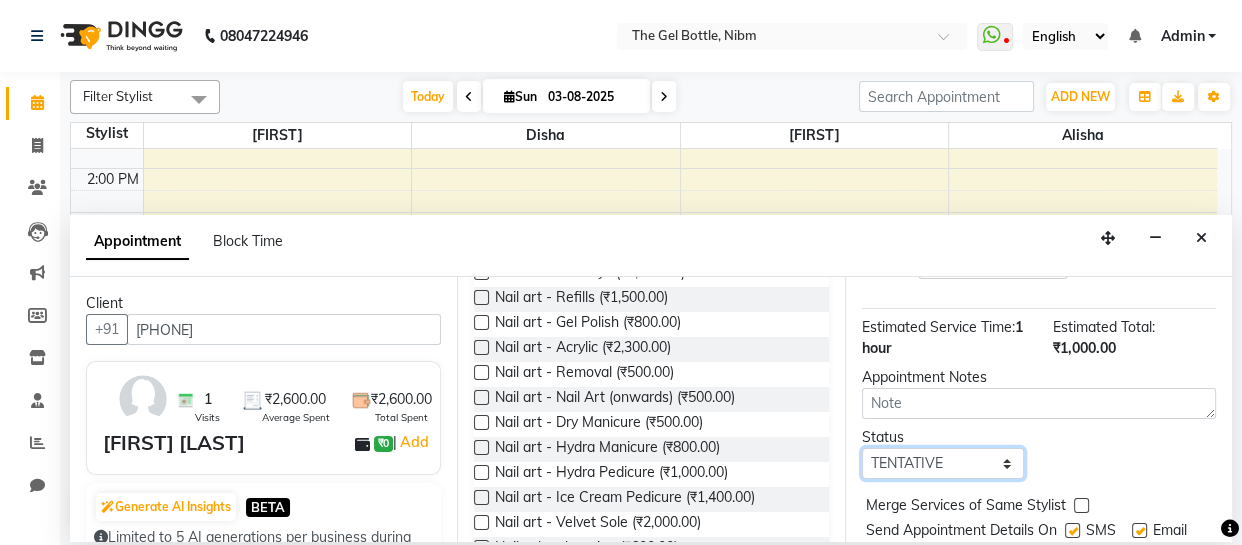 click on "Select TENTATIVE CONFIRM CHECK-IN UPCOMING" at bounding box center (943, 463) 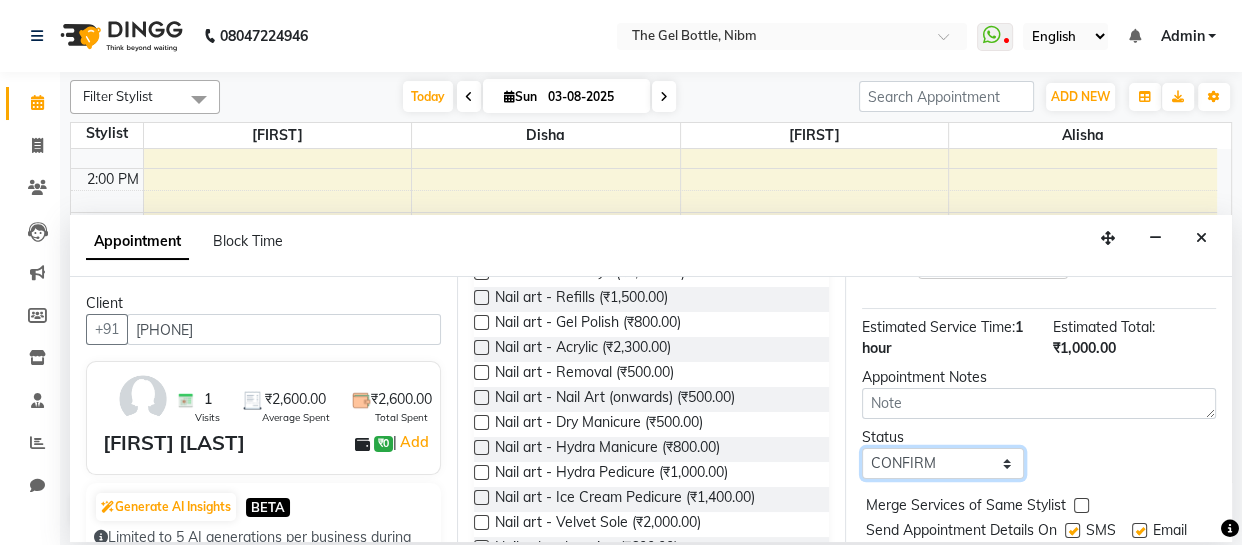 click on "Select TENTATIVE CONFIRM CHECK-IN UPCOMING" at bounding box center [943, 463] 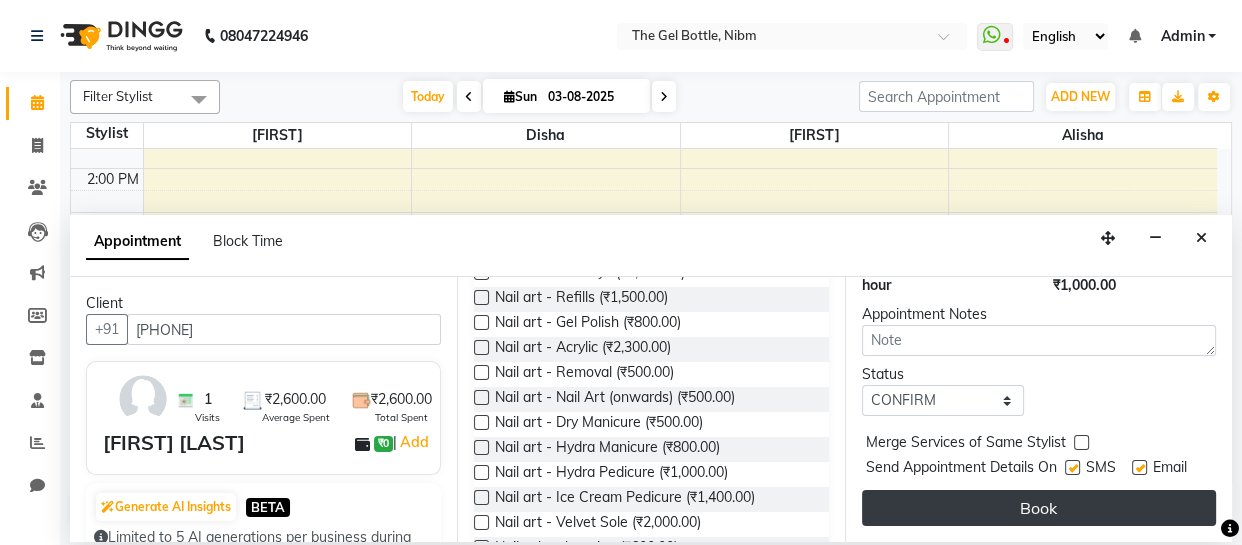 click on "Book" at bounding box center (1039, 508) 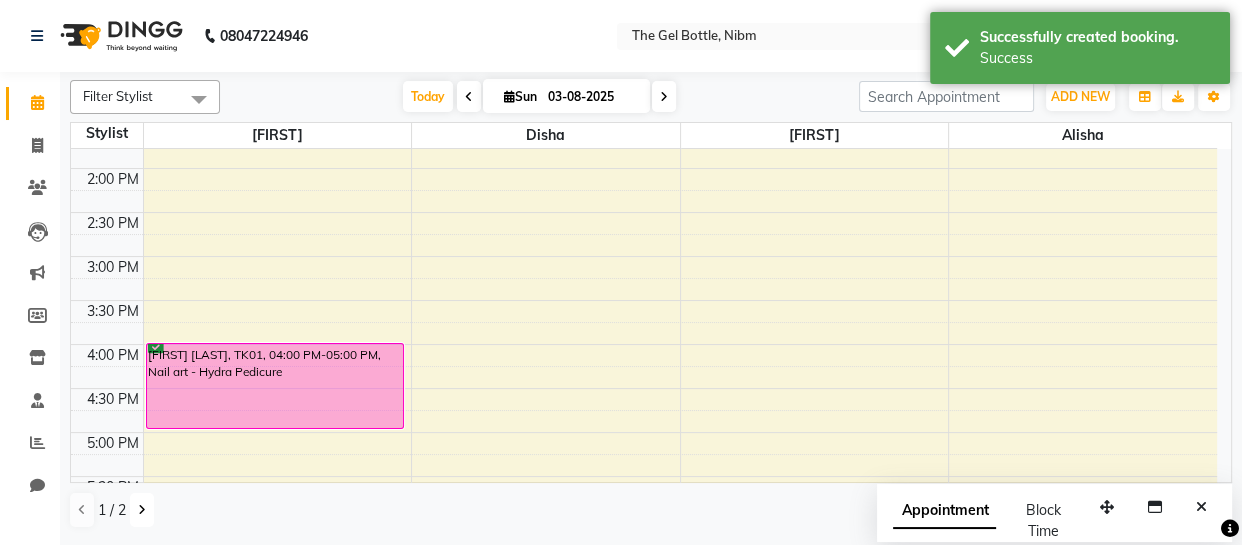 click at bounding box center [142, 510] 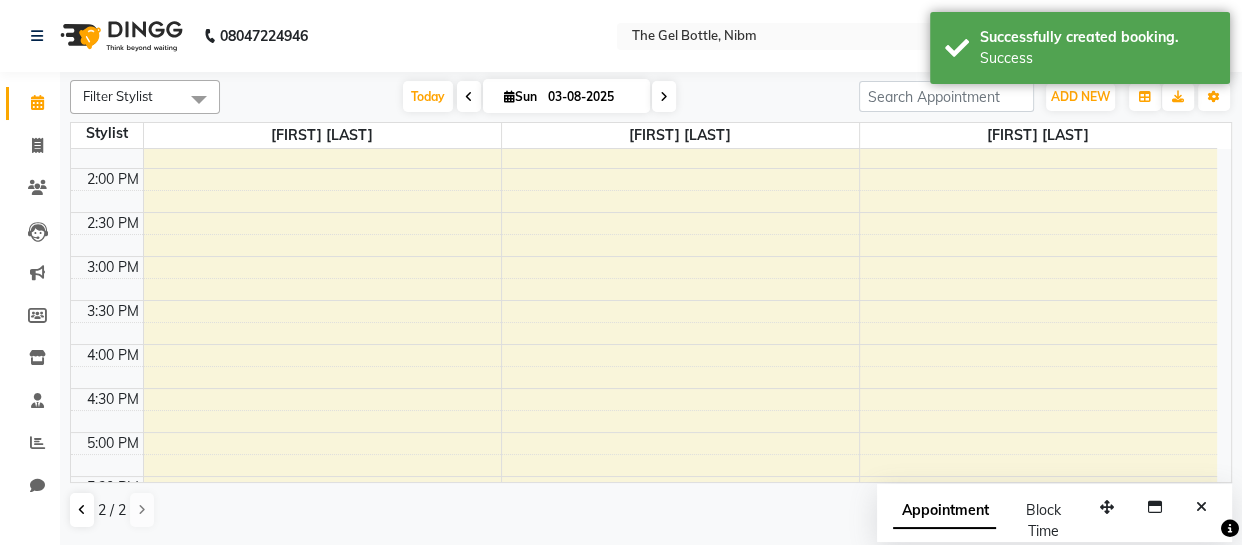 click on "10:00 AM 10:30 AM 11:00 AM 11:30 AM 12:00 PM 12:30 PM 1:00 PM 1:30 PM 2:00 PM 2:30 PM 3:00 PM 3:30 PM 4:00 PM 4:30 PM 5:00 PM 5:30 PM 6:00 PM 6:30 PM 7:00 PM 7:30 PM 8:00 PM 8:30 PM" at bounding box center (644, 300) 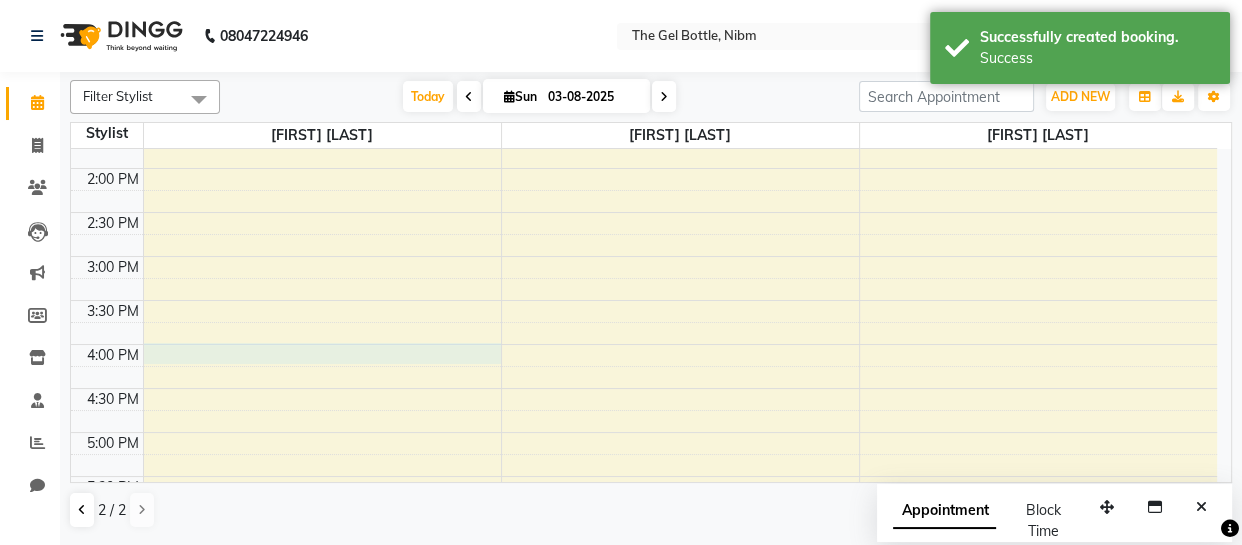 select on "76368" 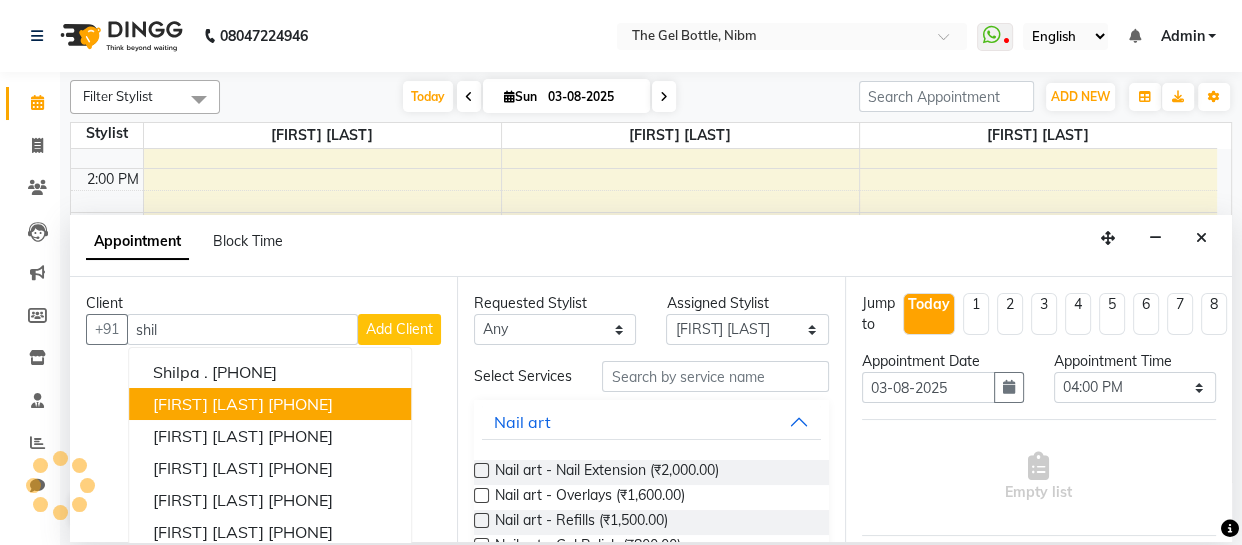 click on "[FIRST] [LAST]" at bounding box center (208, 404) 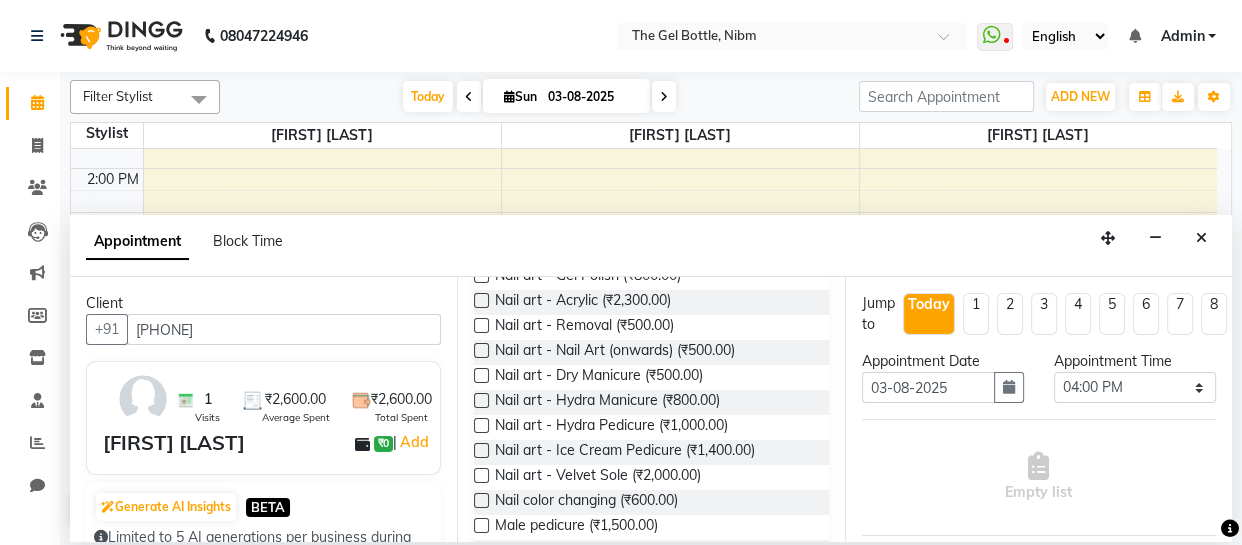scroll, scrollTop: 271, scrollLeft: 0, axis: vertical 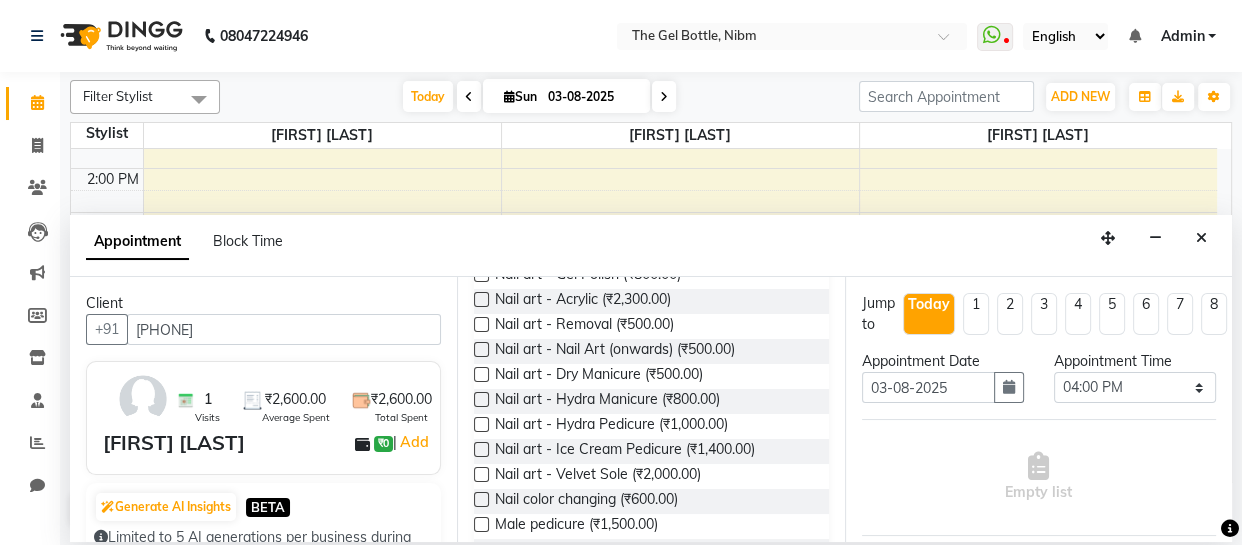 type on "[PHONE]" 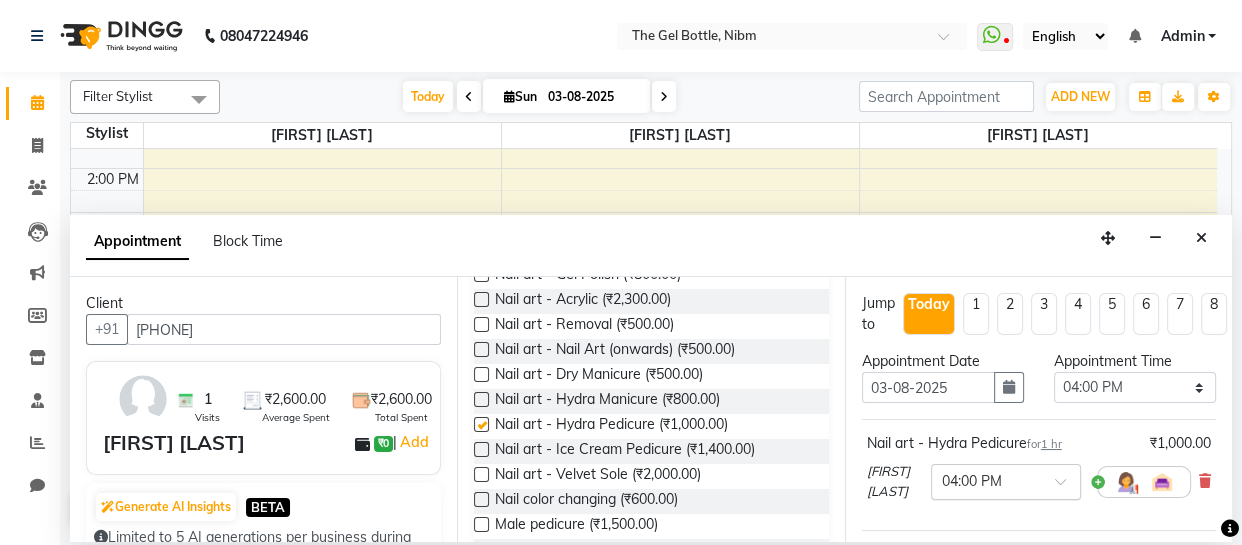 checkbox on "false" 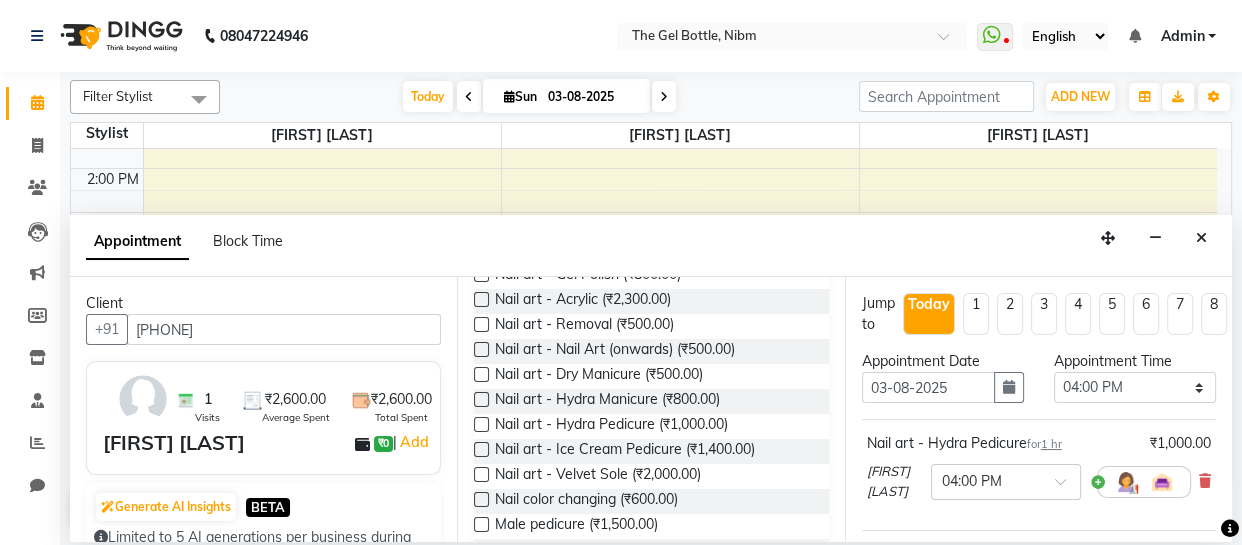 scroll, scrollTop: 219, scrollLeft: 0, axis: vertical 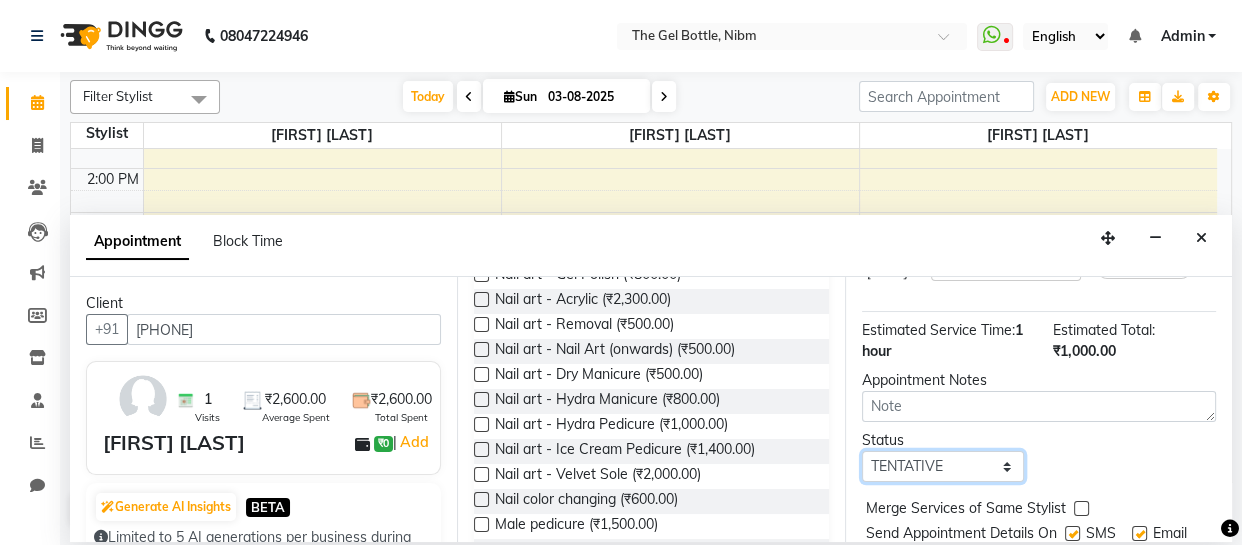 click on "Select TENTATIVE CONFIRM CHECK-IN UPCOMING" at bounding box center [943, 466] 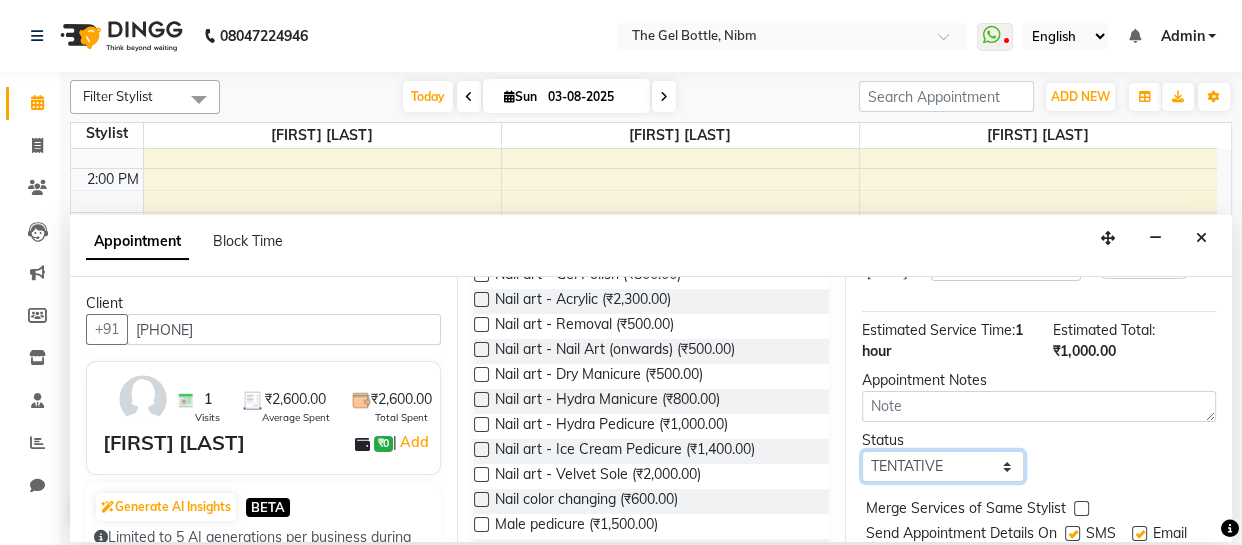 select on "confirm booking" 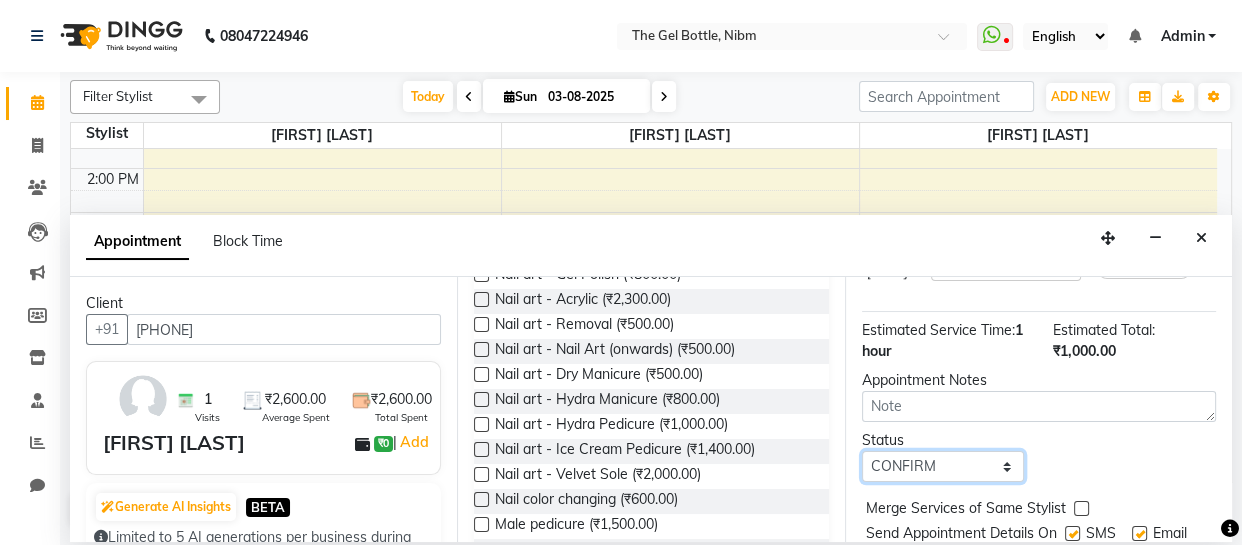 click on "Select TENTATIVE CONFIRM CHECK-IN UPCOMING" at bounding box center [943, 466] 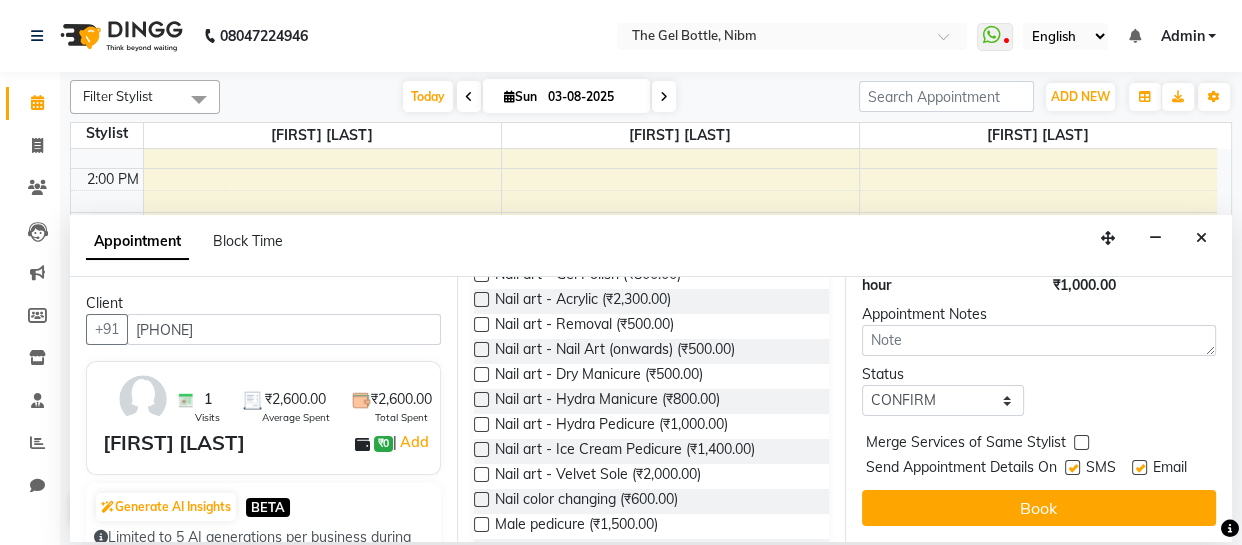 click at bounding box center [1072, 467] 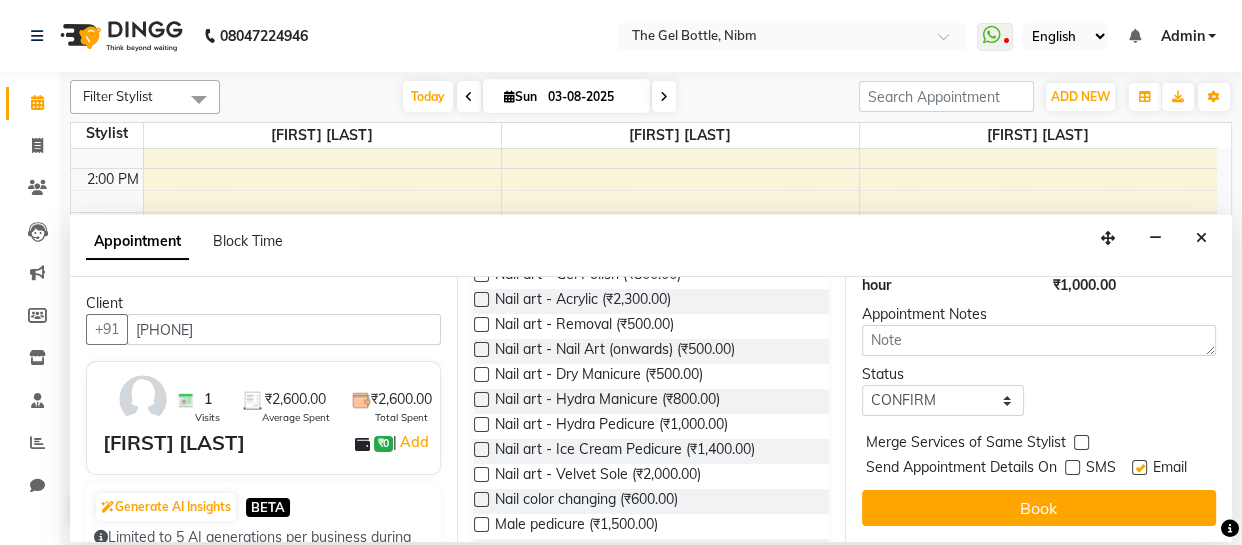 click at bounding box center [1139, 467] 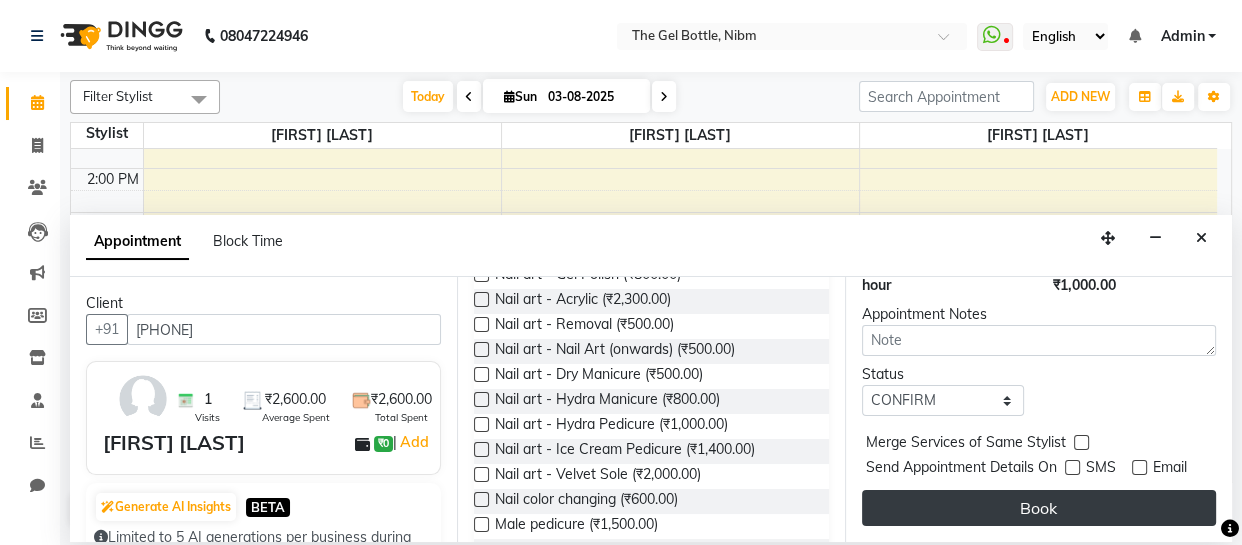 click on "Book" at bounding box center [1039, 508] 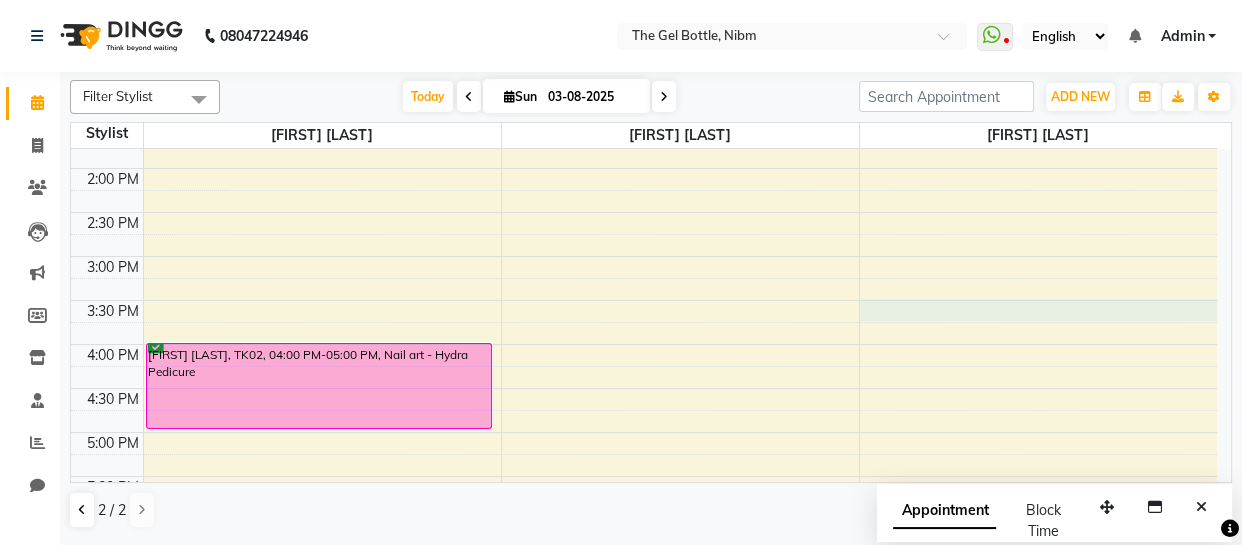 click on "10:00 AM 10:30 AM 11:00 AM 11:30 AM 12:00 PM 12:30 PM 1:00 PM 1:30 PM 2:00 PM 2:30 PM 3:00 PM 3:30 PM 4:00 PM 4:30 PM 5:00 PM 5:30 PM 6:00 PM 6:30 PM 7:00 PM 7:30 PM 8:00 PM 8:30 PM [FIRST] [LAST], TK02, 04:00 PM-05:00 PM, Nail art - Hydra Pedicure" at bounding box center (644, 300) 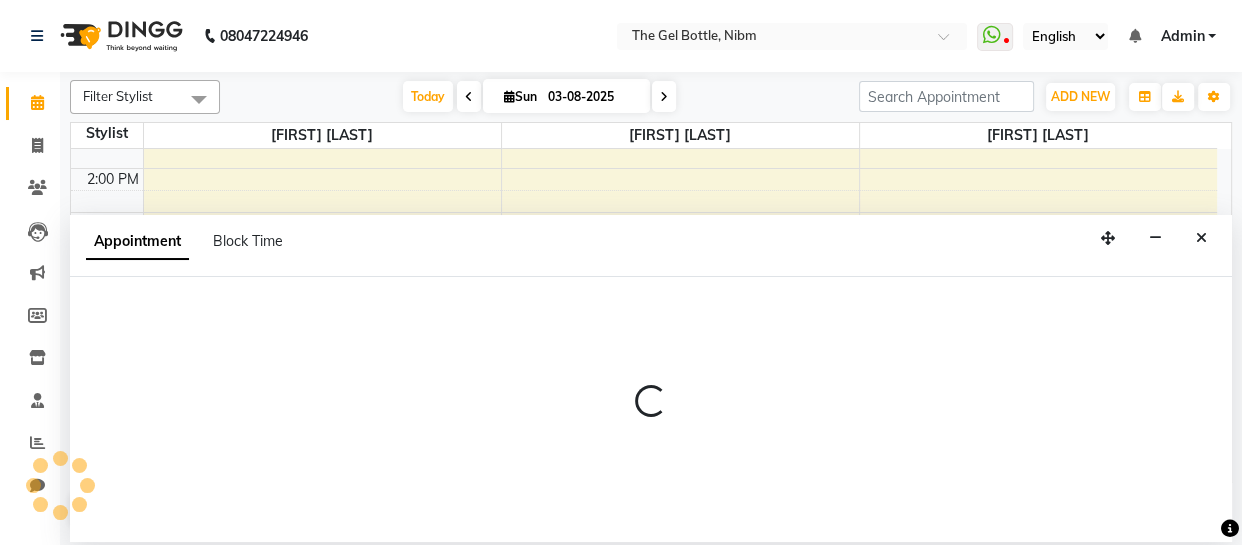 select on "84491" 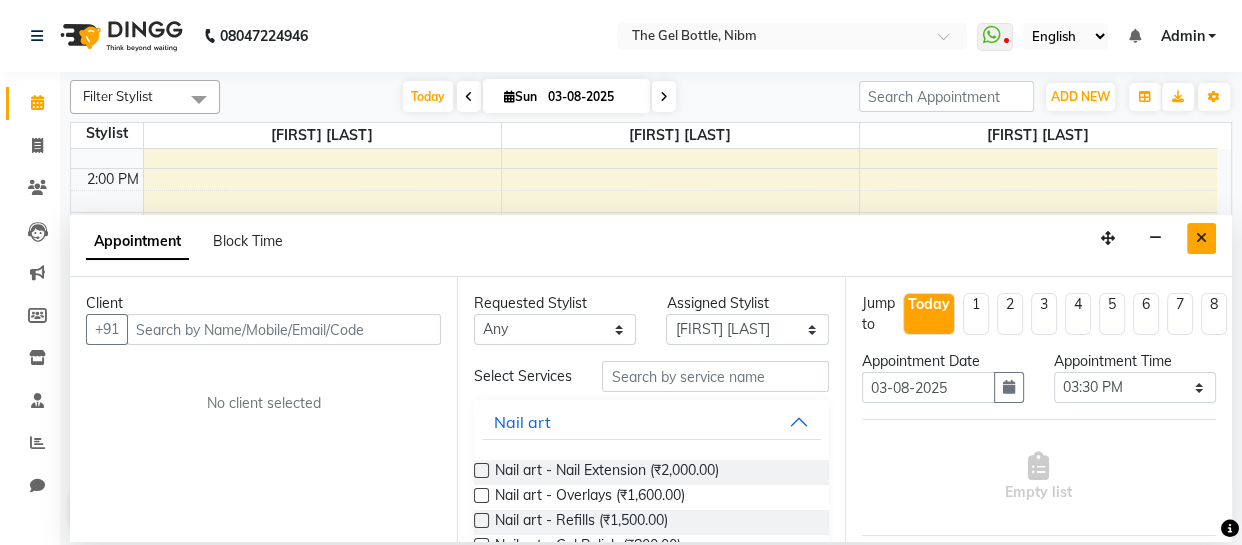click at bounding box center [1201, 238] 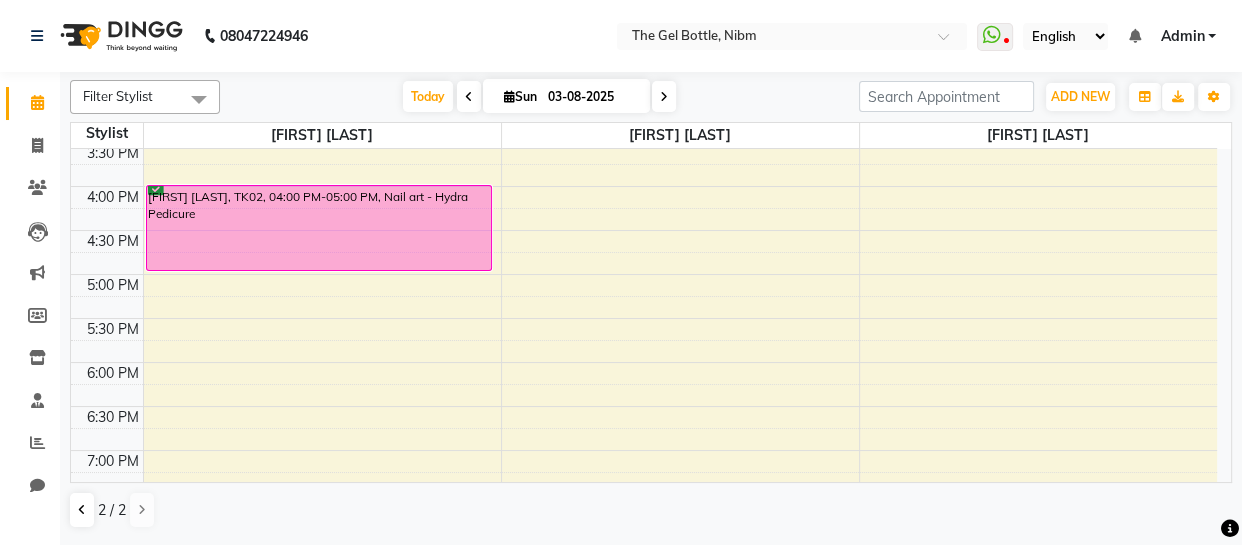 scroll, scrollTop: 490, scrollLeft: 0, axis: vertical 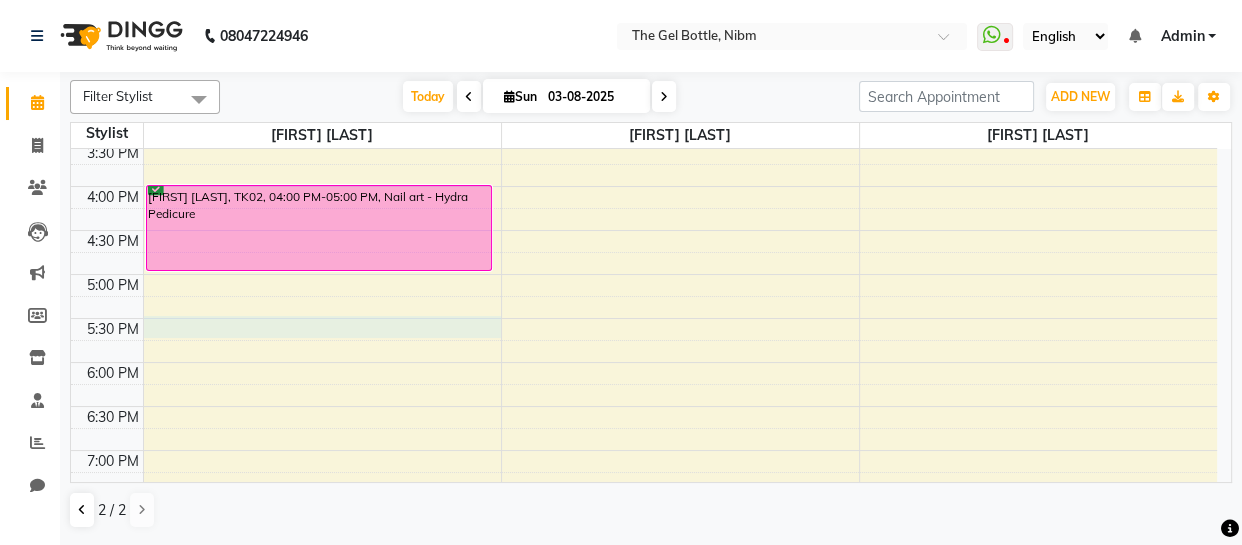 click on "10:00 AM 10:30 AM 11:00 AM 11:30 AM 12:00 PM 12:30 PM 1:00 PM 1:30 PM 2:00 PM 2:30 PM 3:00 PM 3:30 PM 4:00 PM 4:30 PM 5:00 PM 5:30 PM 6:00 PM 6:30 PM 7:00 PM 7:30 PM 8:00 PM 8:30 PM [FIRST] [LAST], TK02, 04:00 PM-05:00 PM, Nail art - Hydra Pedicure" at bounding box center [644, 142] 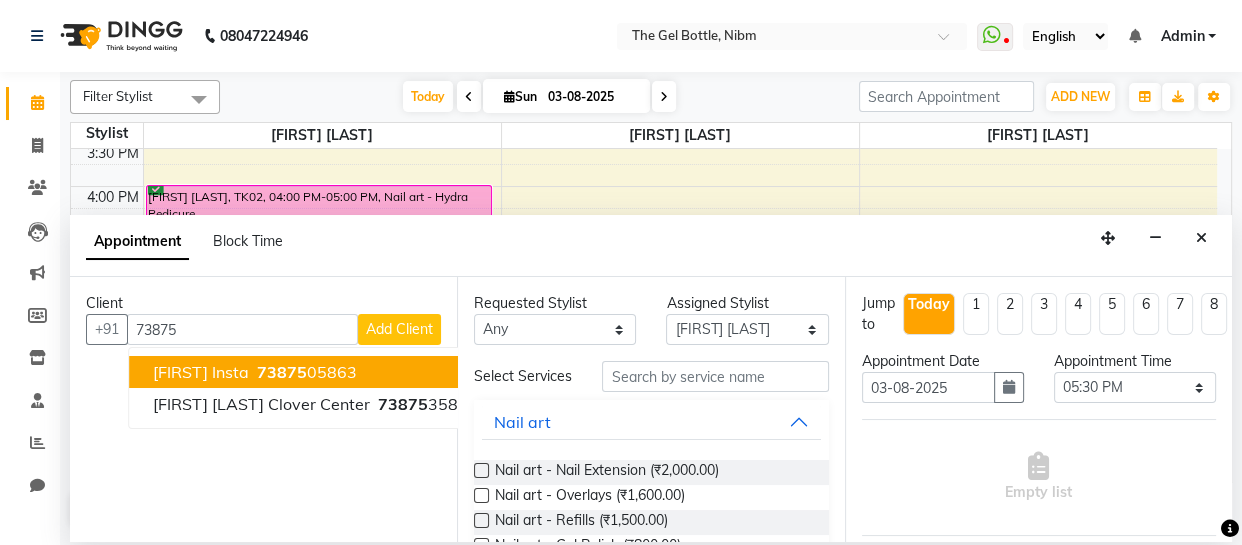 click on "73875" at bounding box center (282, 372) 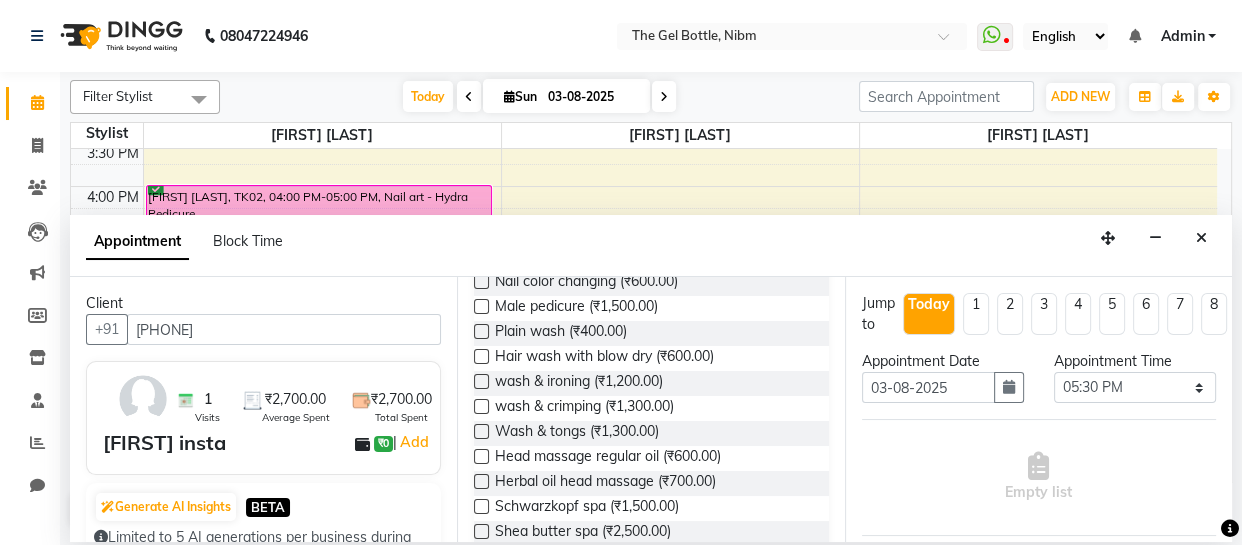 scroll, scrollTop: 491, scrollLeft: 0, axis: vertical 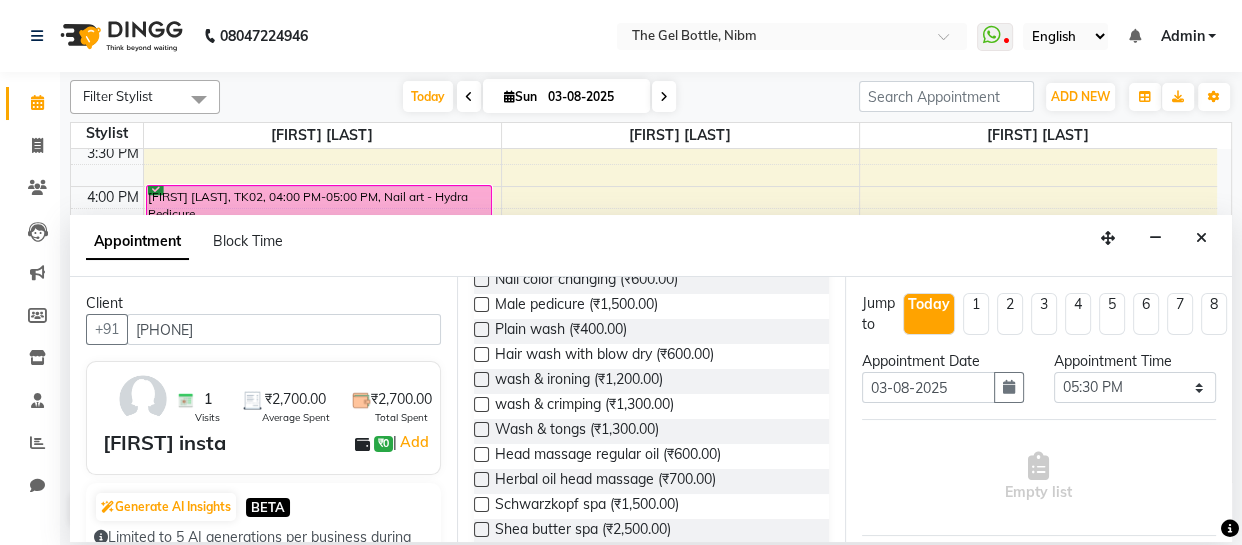 type on "[PHONE]" 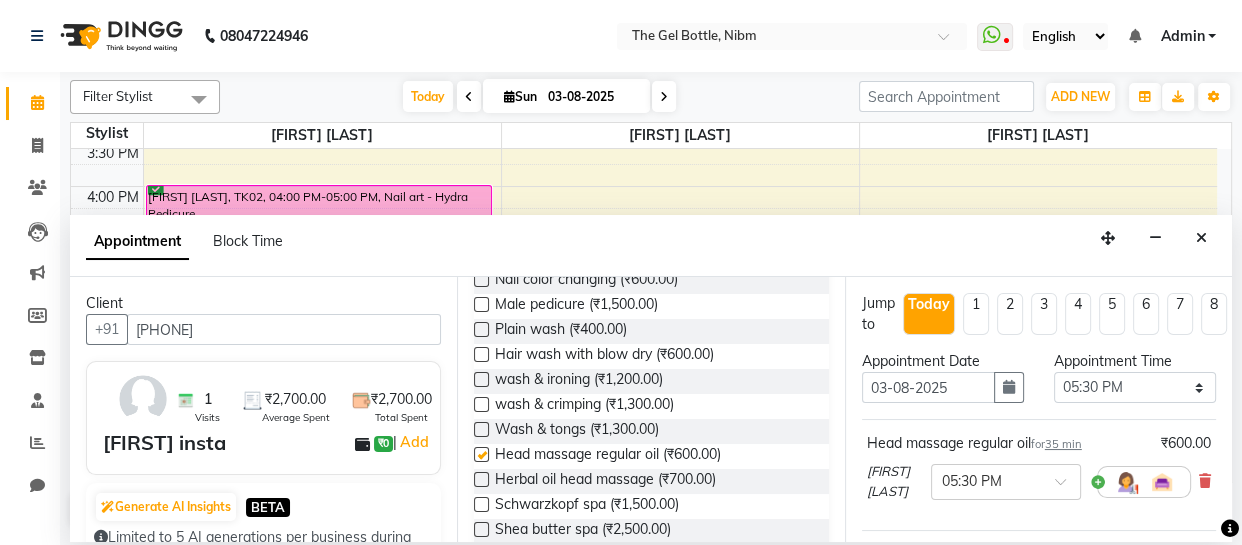 checkbox on "false" 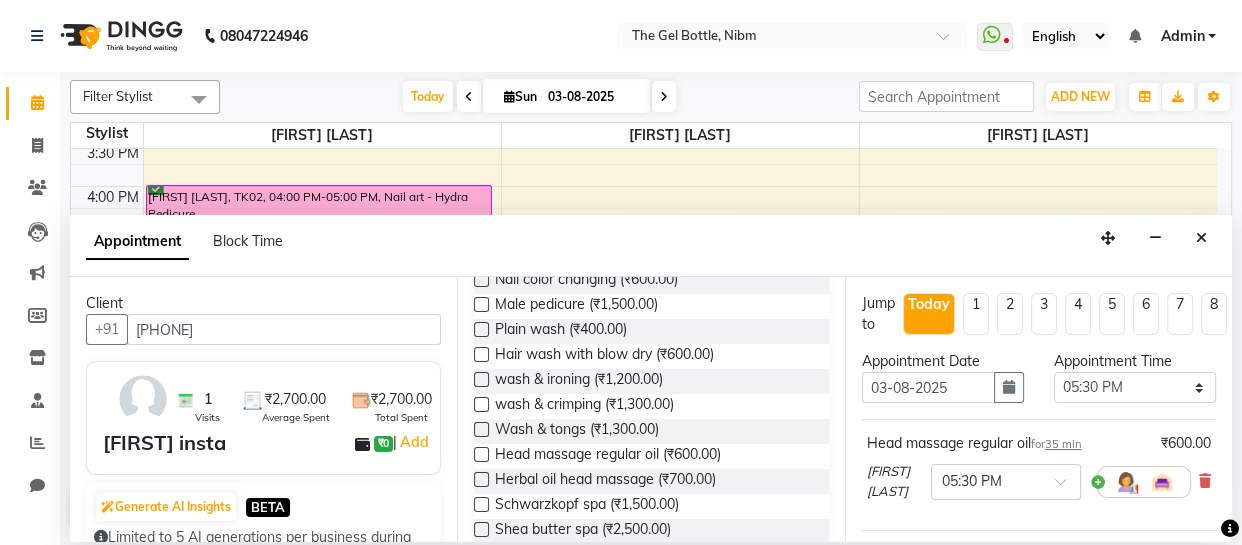 scroll, scrollTop: 219, scrollLeft: 0, axis: vertical 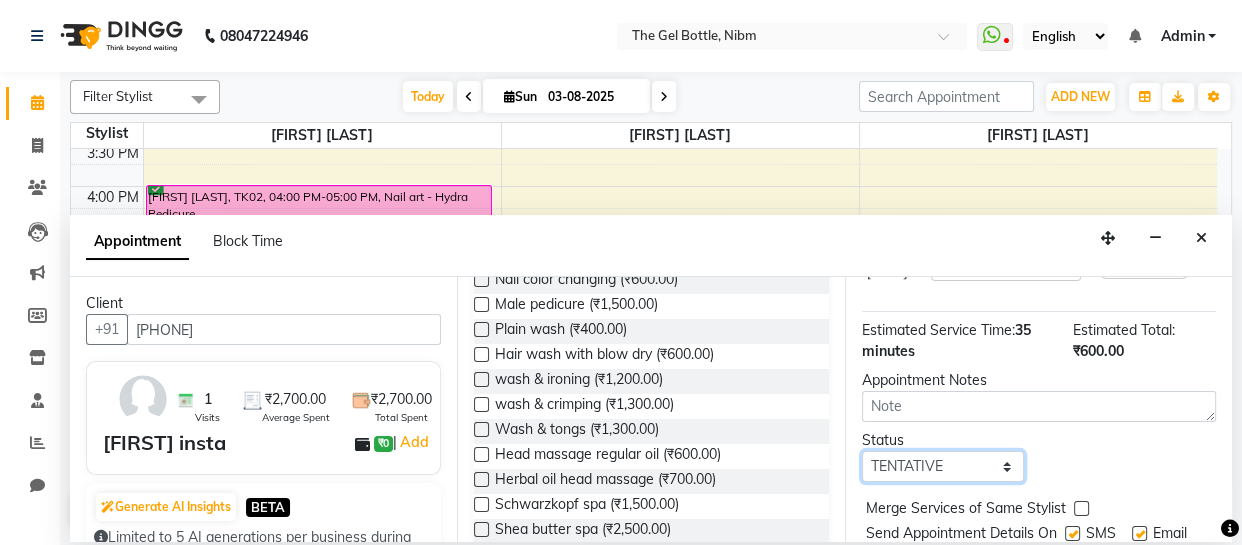 click on "Select TENTATIVE CONFIRM CHECK-IN UPCOMING" at bounding box center (943, 466) 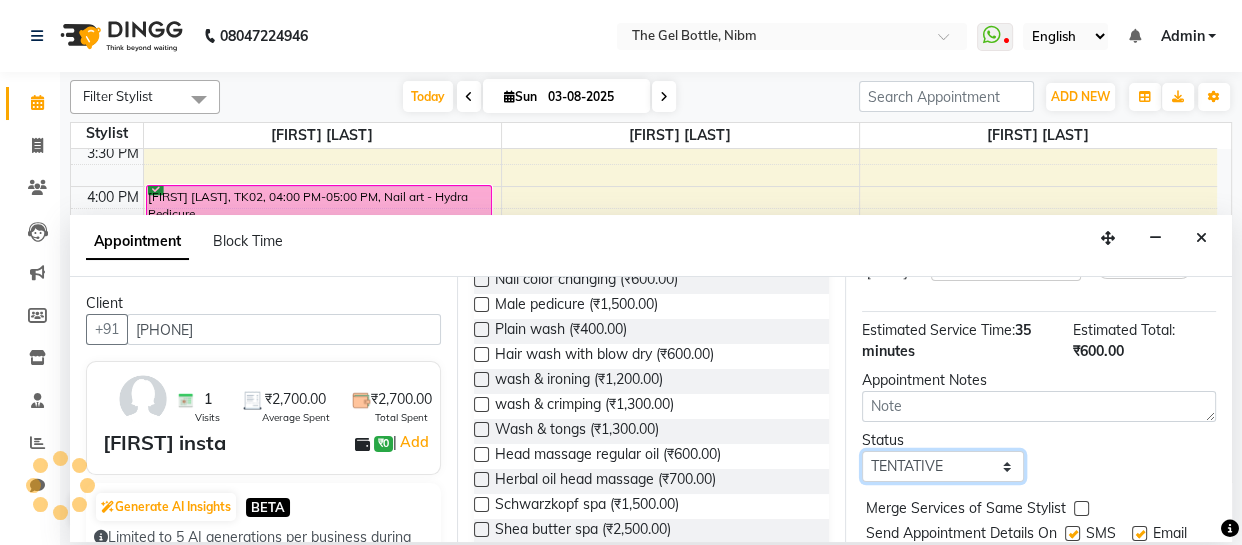 select on "confirm booking" 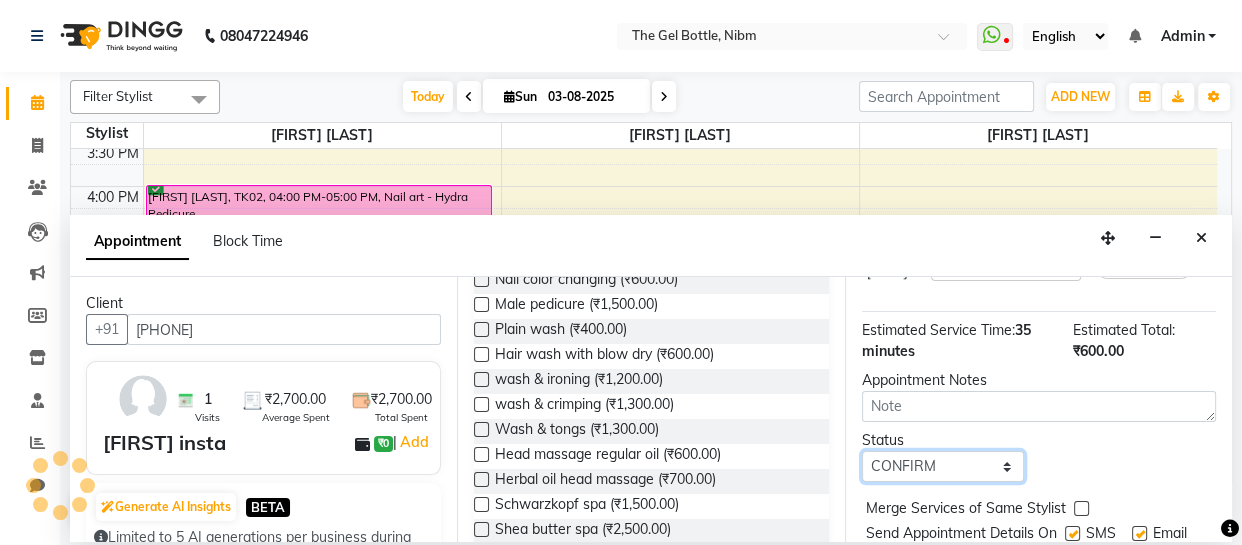click on "Select TENTATIVE CONFIRM CHECK-IN UPCOMING" at bounding box center [943, 466] 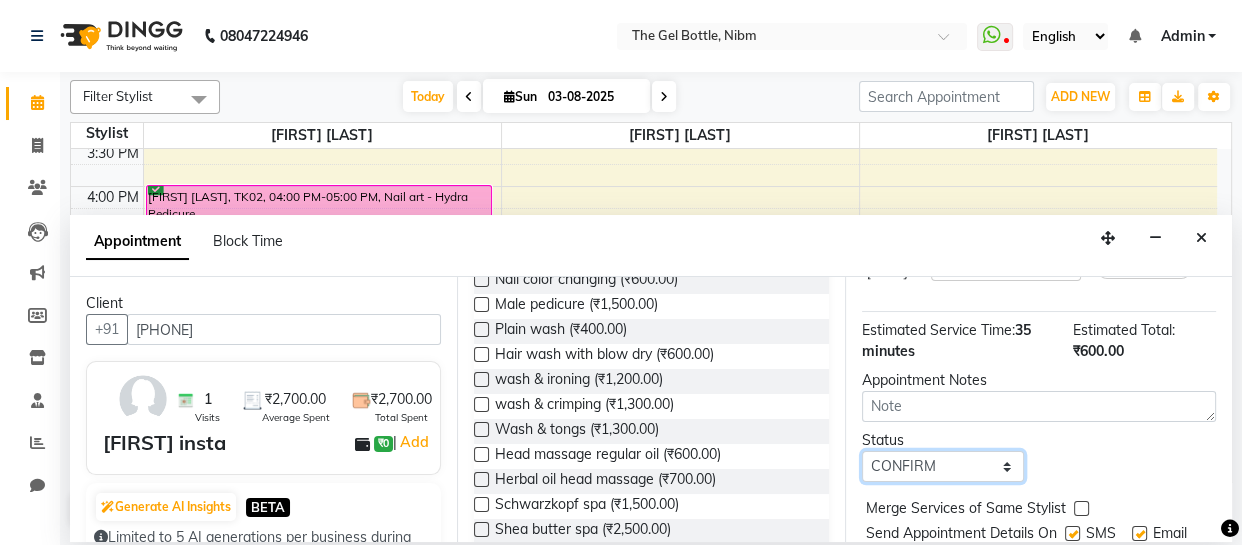 scroll, scrollTop: 315, scrollLeft: 0, axis: vertical 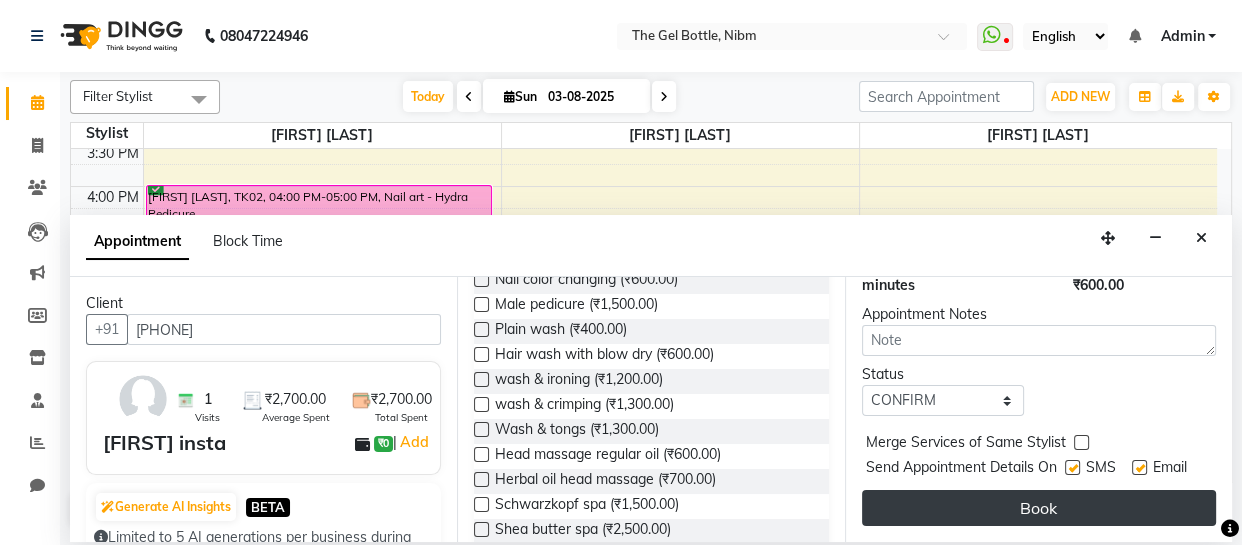 click on "Book" at bounding box center [1039, 508] 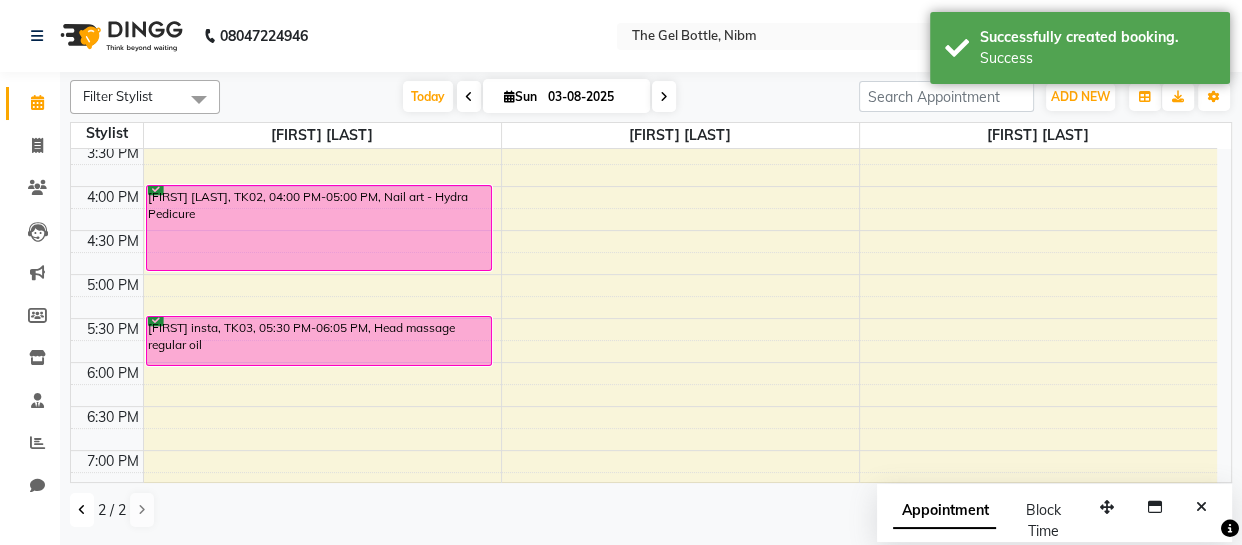 click at bounding box center (82, 510) 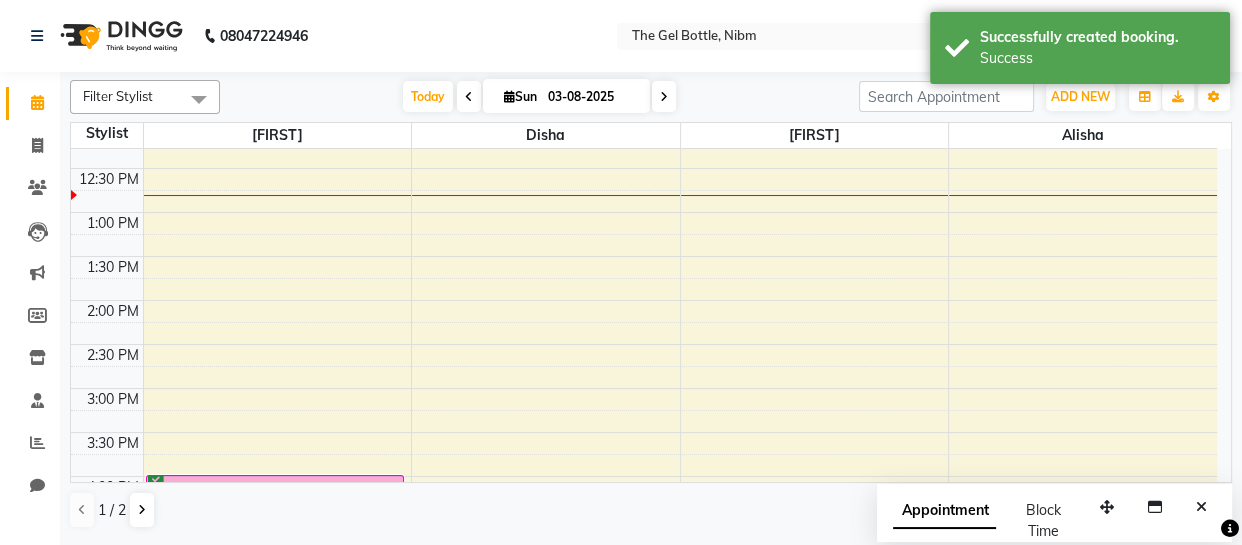 scroll, scrollTop: 199, scrollLeft: 0, axis: vertical 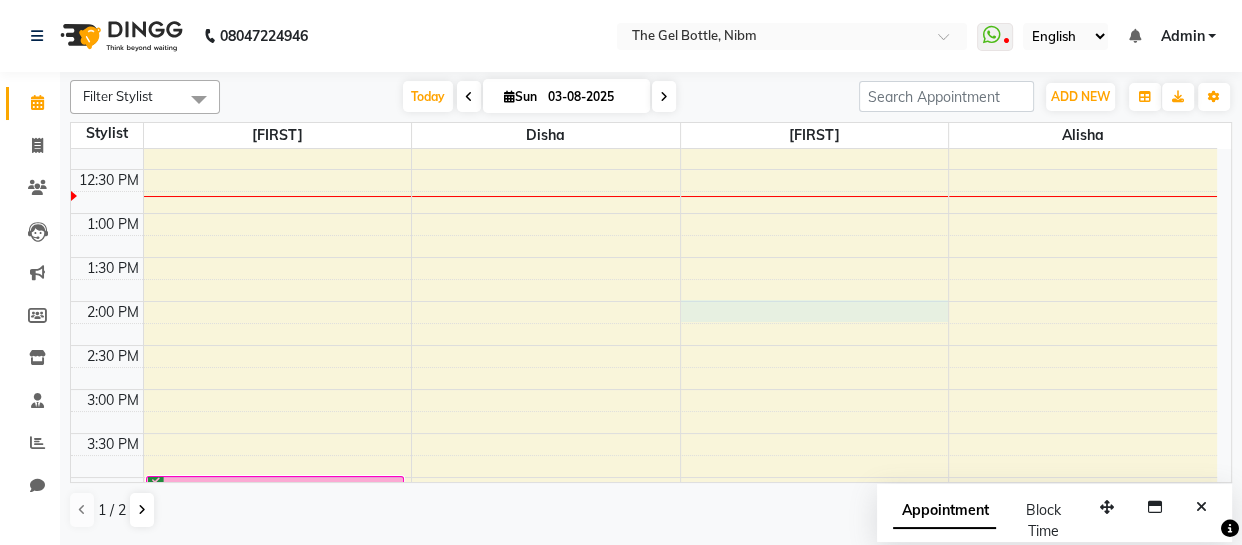 click on "10:00 AM 10:30 AM 11:00 AM 11:30 AM 12:00 PM 12:30 PM 1:00 PM 1:30 PM 2:00 PM 2:30 PM 3:00 PM 3:30 PM 4:00 PM 4:30 PM 5:00 PM 5:30 PM 6:00 PM 6:30 PM 7:00 PM 7:30 PM 8:00 PM 8:30 PM [FIRST] [LAST], TK01, 04:00 PM-05:00 PM, Nail art - Hydra Pedicure" at bounding box center [644, 433] 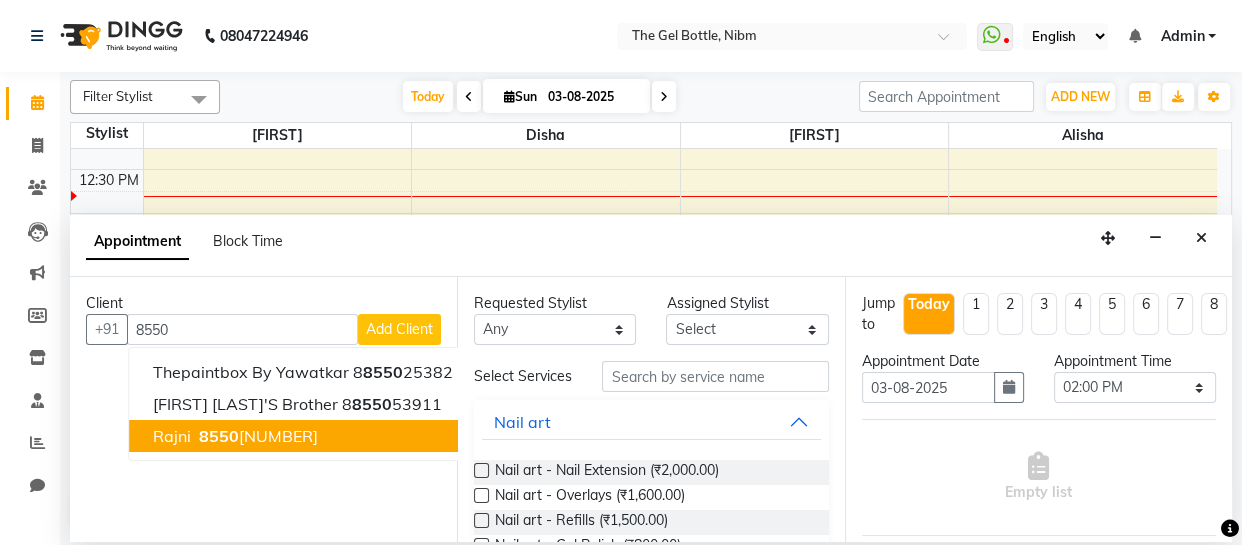 click on "[PHONE]" at bounding box center [256, 436] 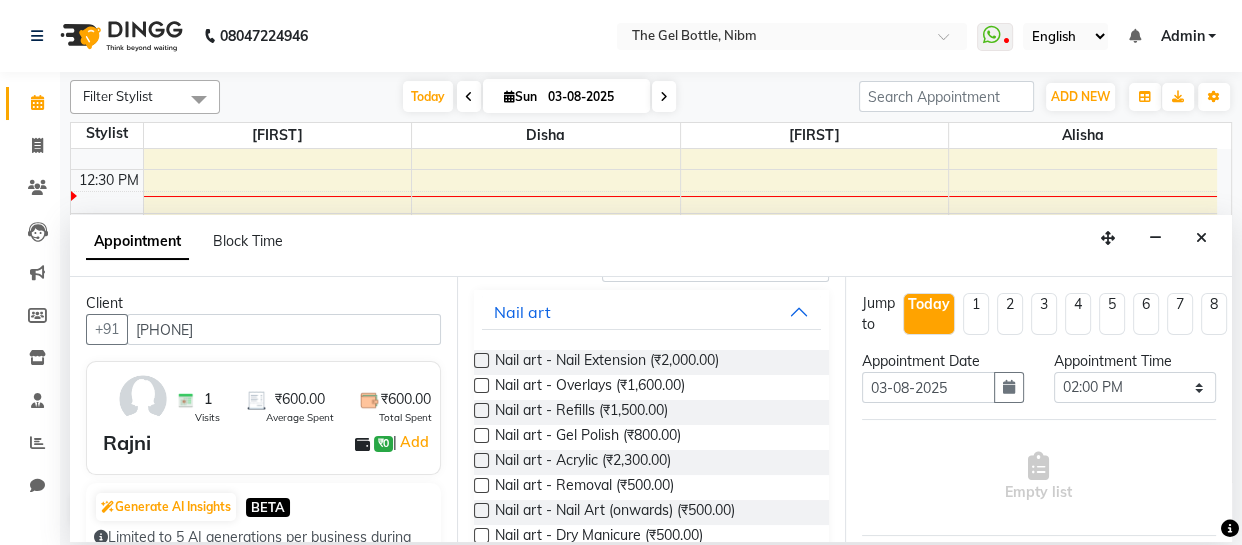 scroll, scrollTop: 113, scrollLeft: 0, axis: vertical 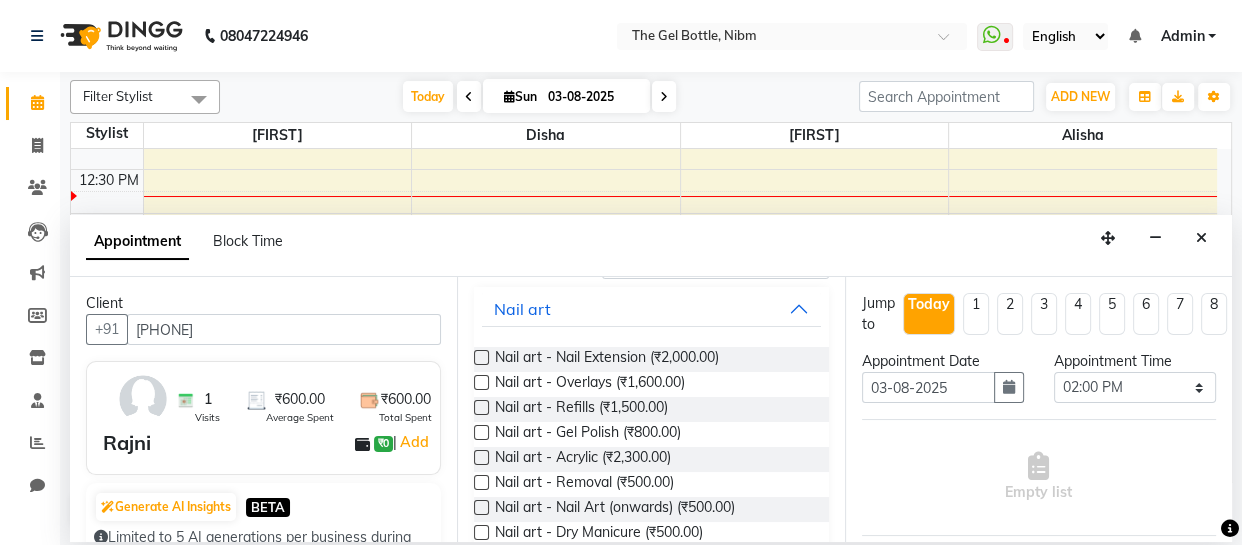 type on "[PHONE]" 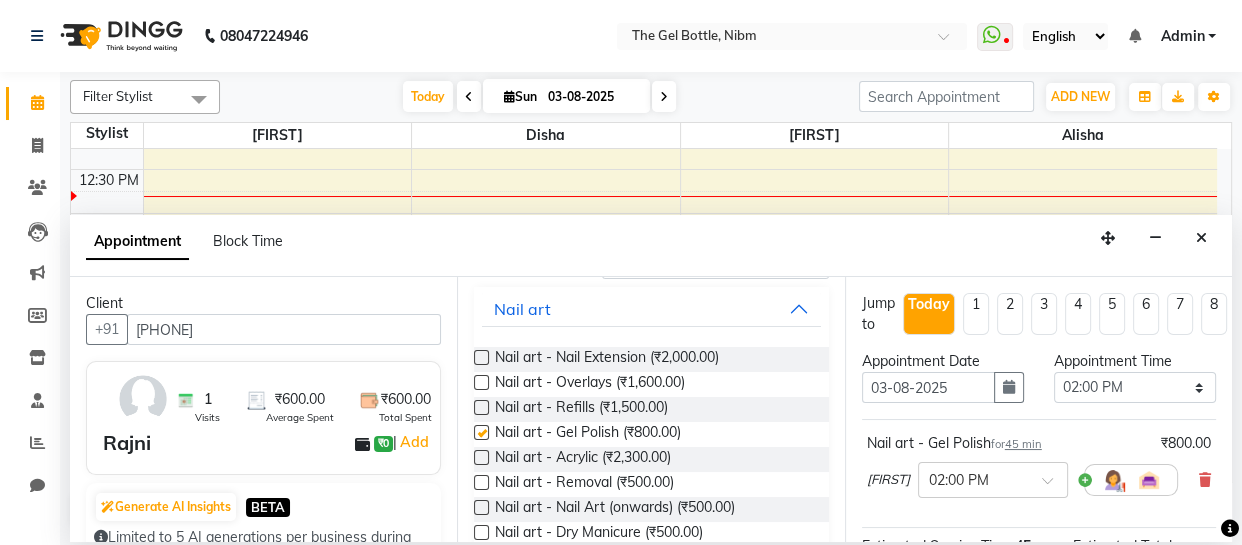 checkbox on "false" 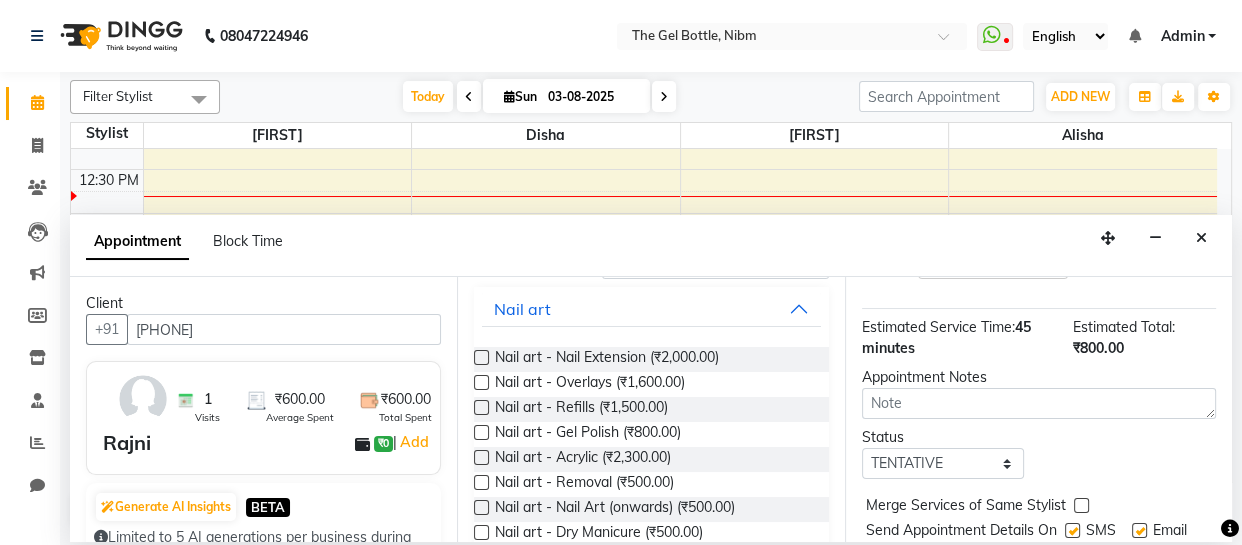 scroll, scrollTop: 312, scrollLeft: 0, axis: vertical 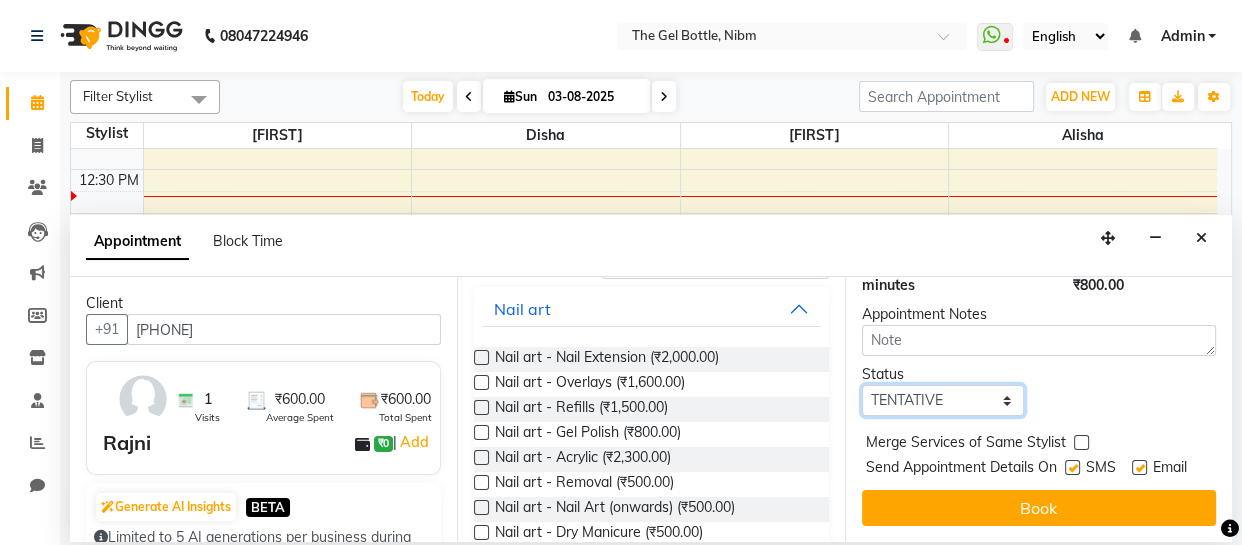 click on "Select TENTATIVE CONFIRM CHECK-IN UPCOMING" at bounding box center [943, 400] 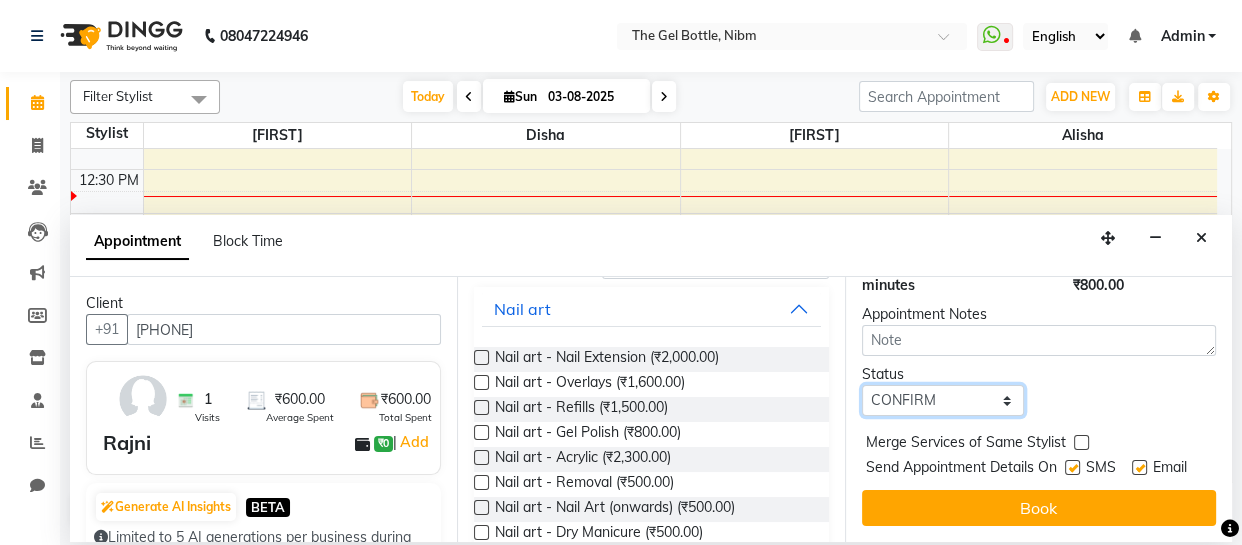 click on "Select TENTATIVE CONFIRM CHECK-IN UPCOMING" at bounding box center [943, 400] 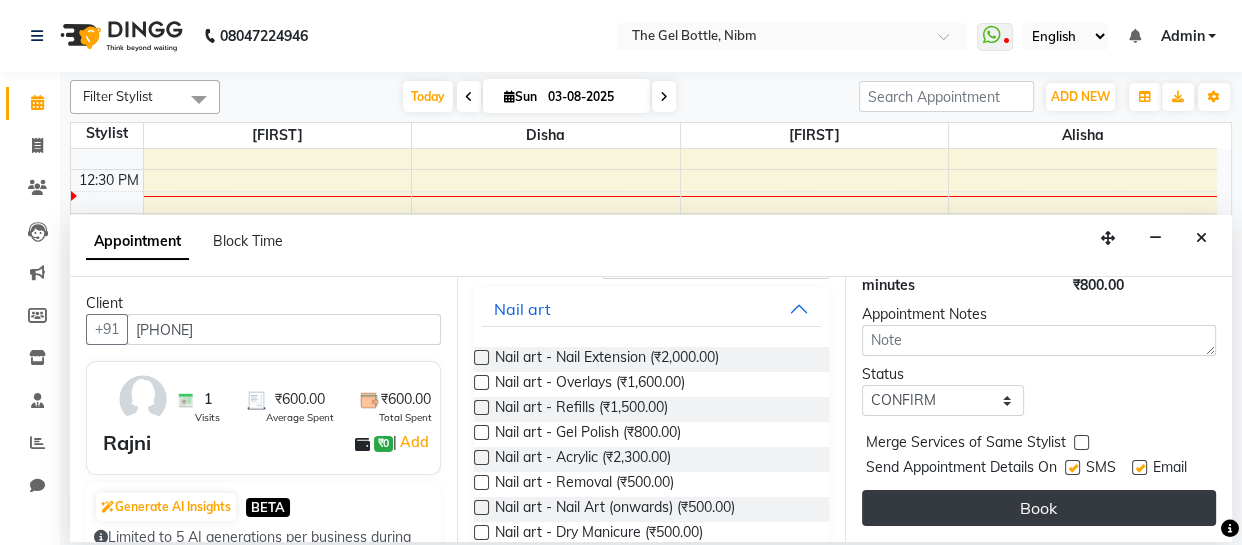 click on "Book" at bounding box center [1039, 508] 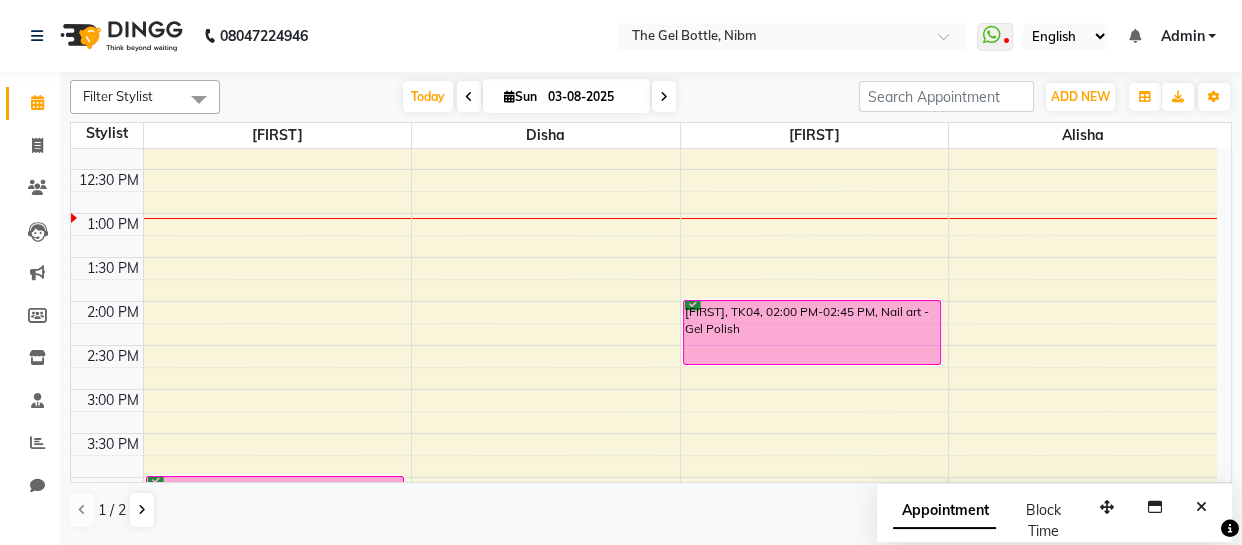 click at bounding box center (664, 97) 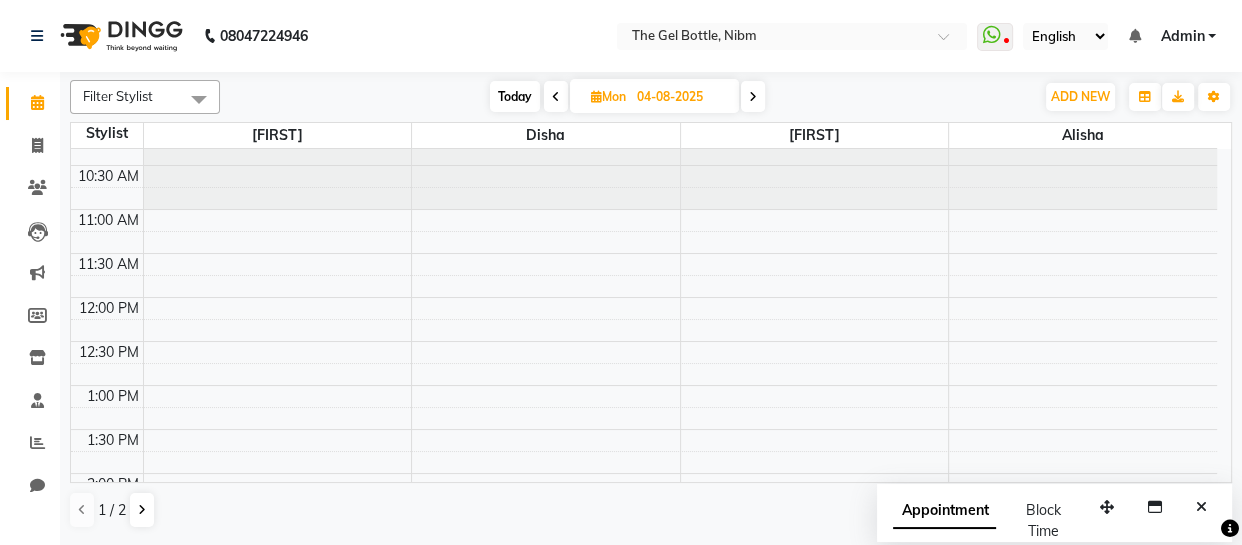scroll, scrollTop: 26, scrollLeft: 0, axis: vertical 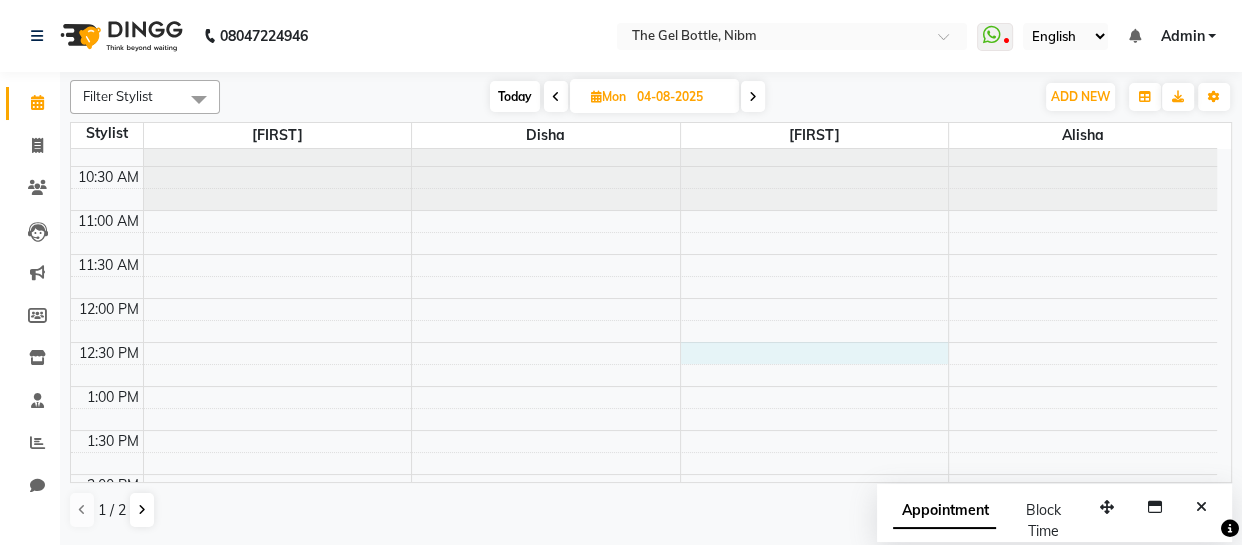 click on "10:00 AM 10:30 AM 11:00 AM 11:30 AM 12:00 PM 12:30 PM 1:00 PM 1:30 PM 2:00 PM 2:30 PM 3:00 PM 3:30 PM 4:00 PM 4:30 PM 5:00 PM 5:30 PM 6:00 PM 6:30 PM 7:00 PM 7:30 PM 8:00 PM 8:30 PM" at bounding box center (644, 606) 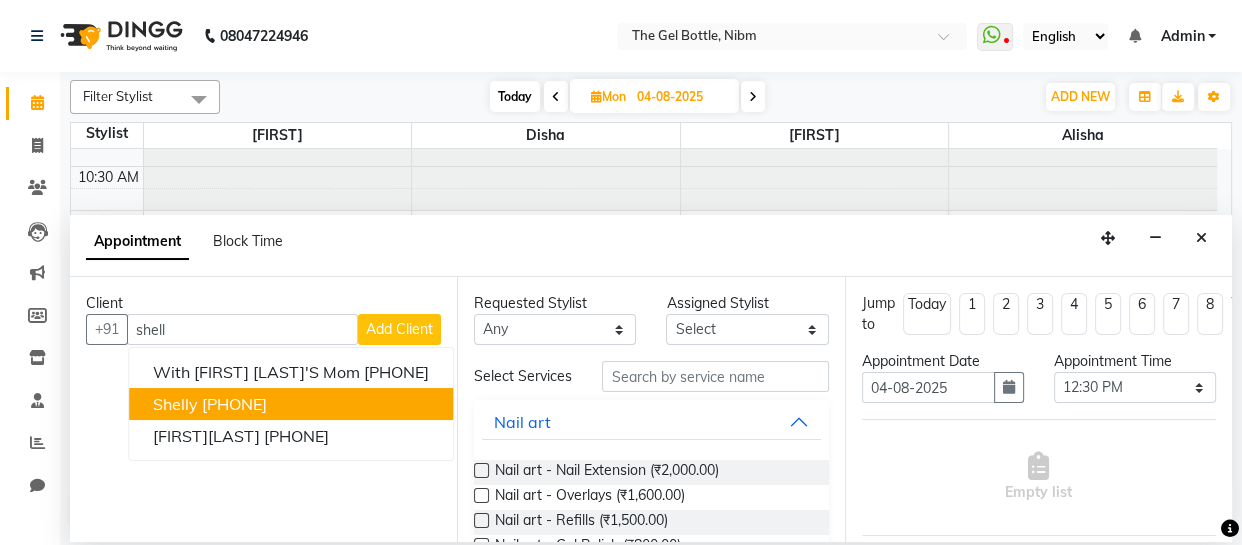 click on "[PHONE]" at bounding box center [234, 404] 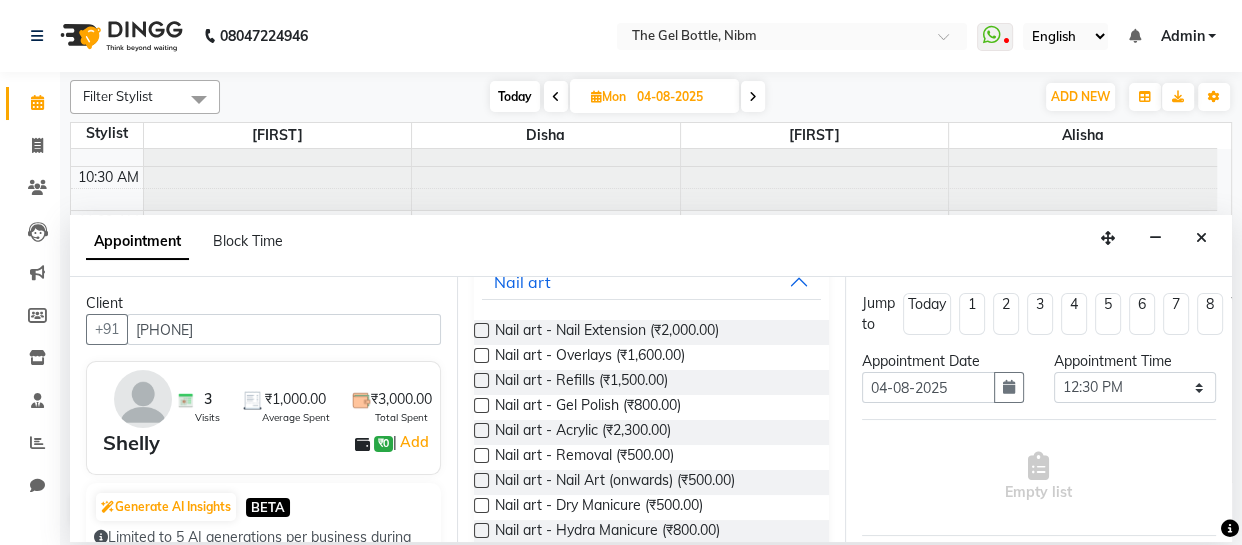 scroll, scrollTop: 160, scrollLeft: 0, axis: vertical 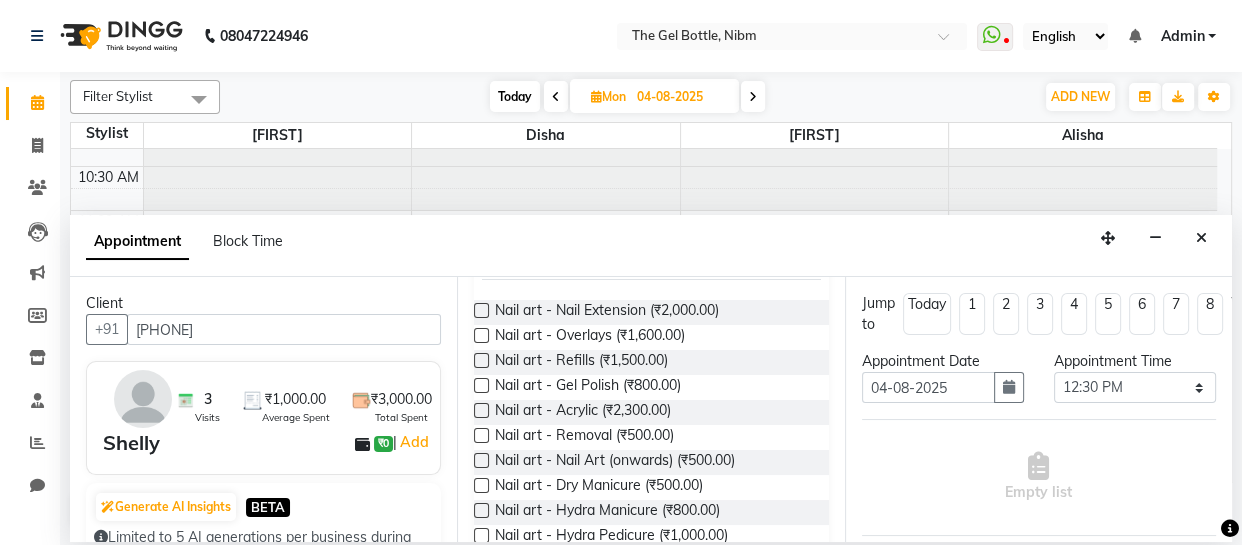 type on "[PHONE]" 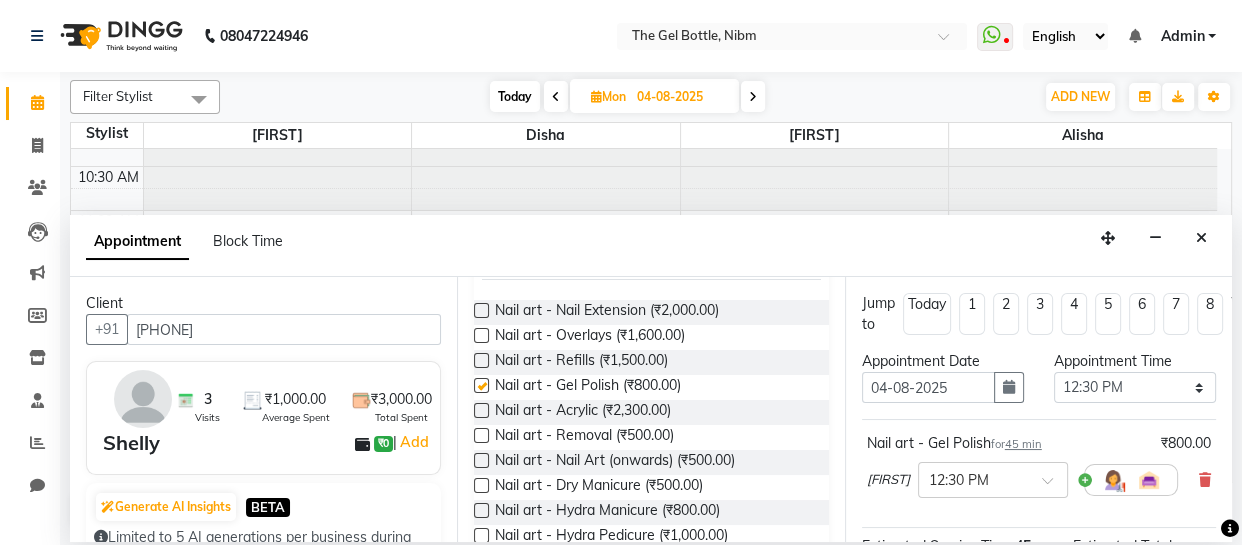 checkbox on "false" 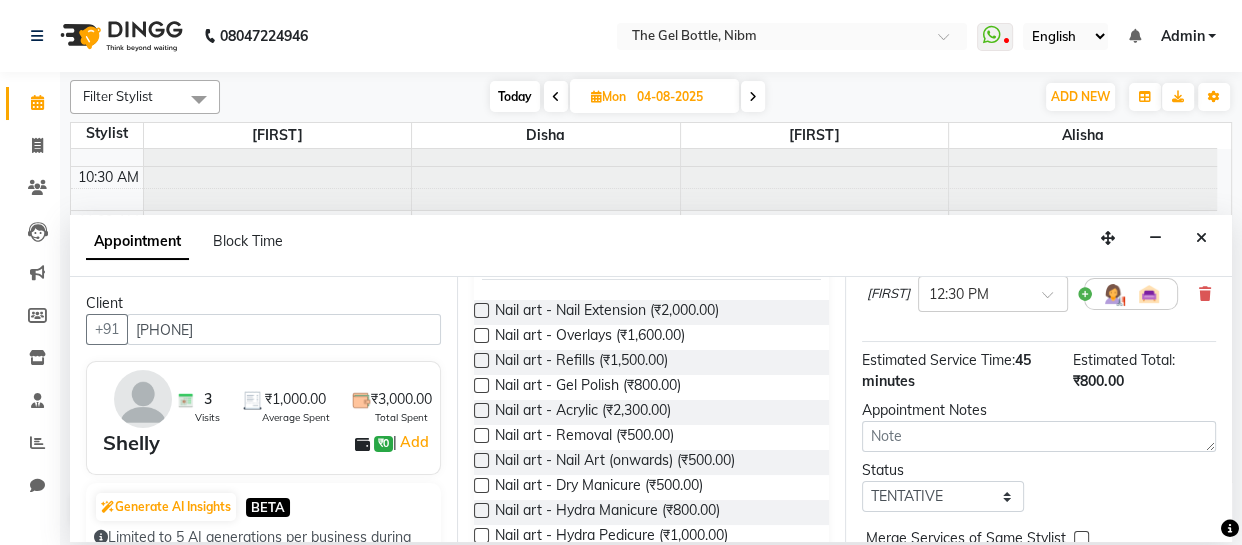 scroll, scrollTop: 219, scrollLeft: 0, axis: vertical 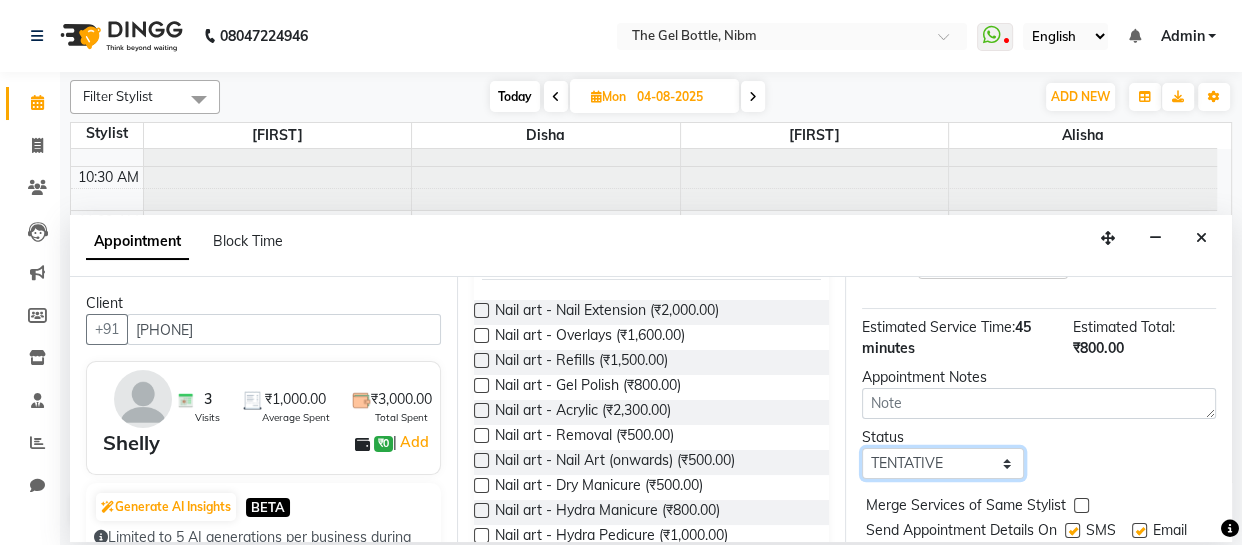 click on "Select TENTATIVE CONFIRM UPCOMING" at bounding box center [943, 463] 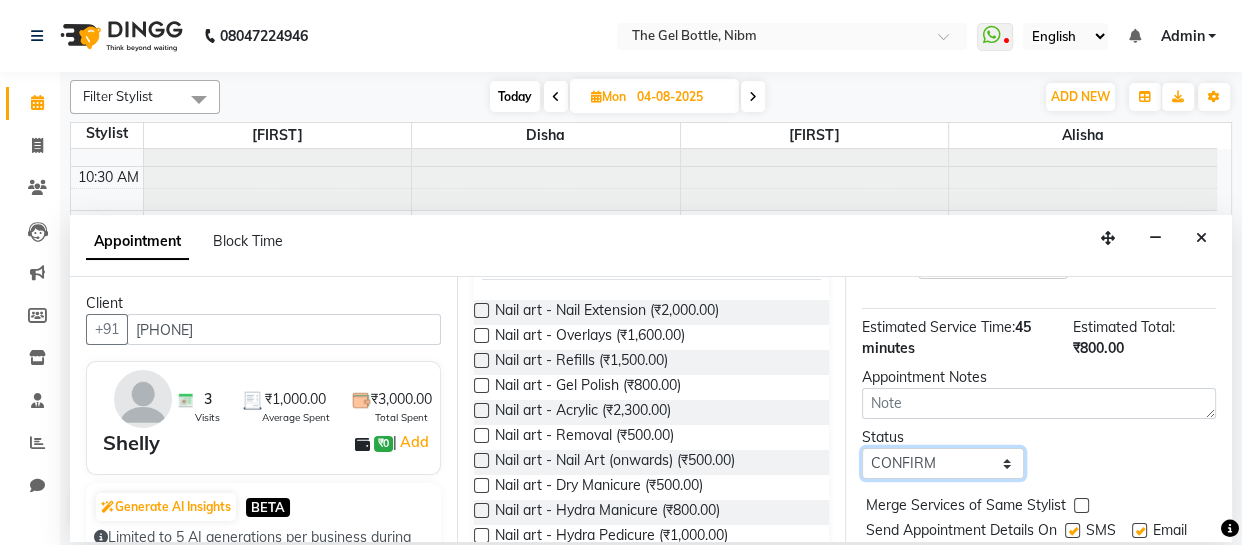 click on "Select TENTATIVE CONFIRM UPCOMING" at bounding box center (943, 463) 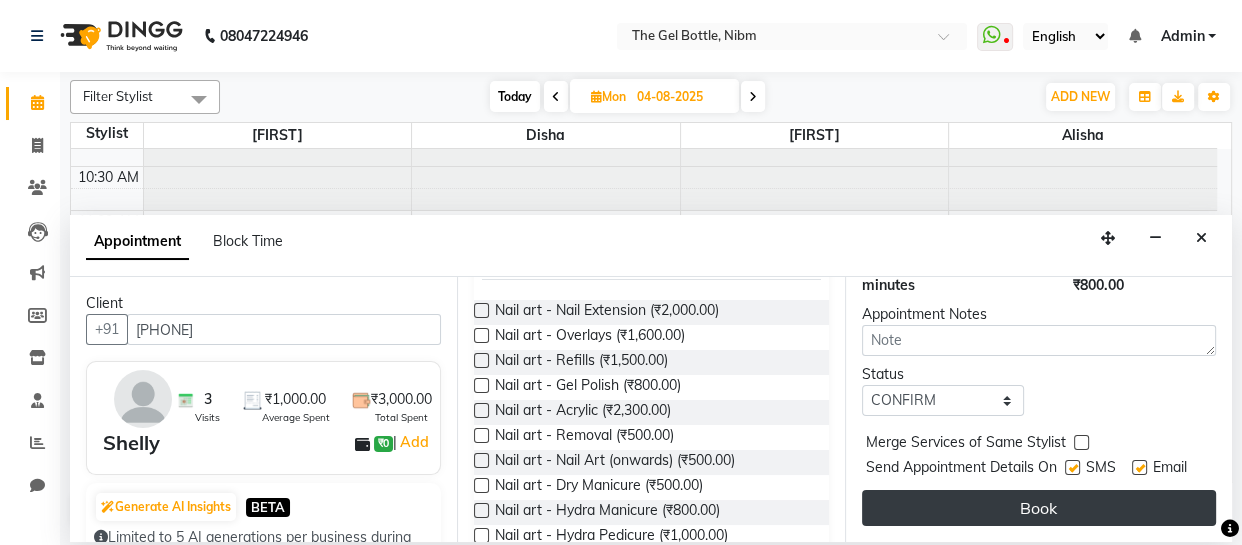 click on "Book" at bounding box center (1039, 508) 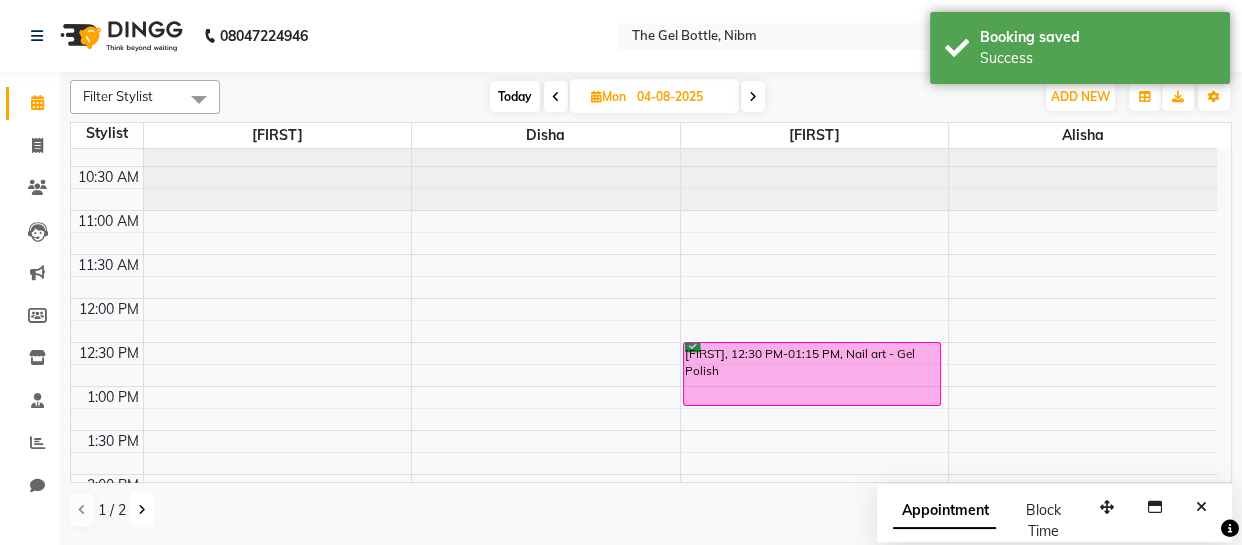 click at bounding box center [142, 510] 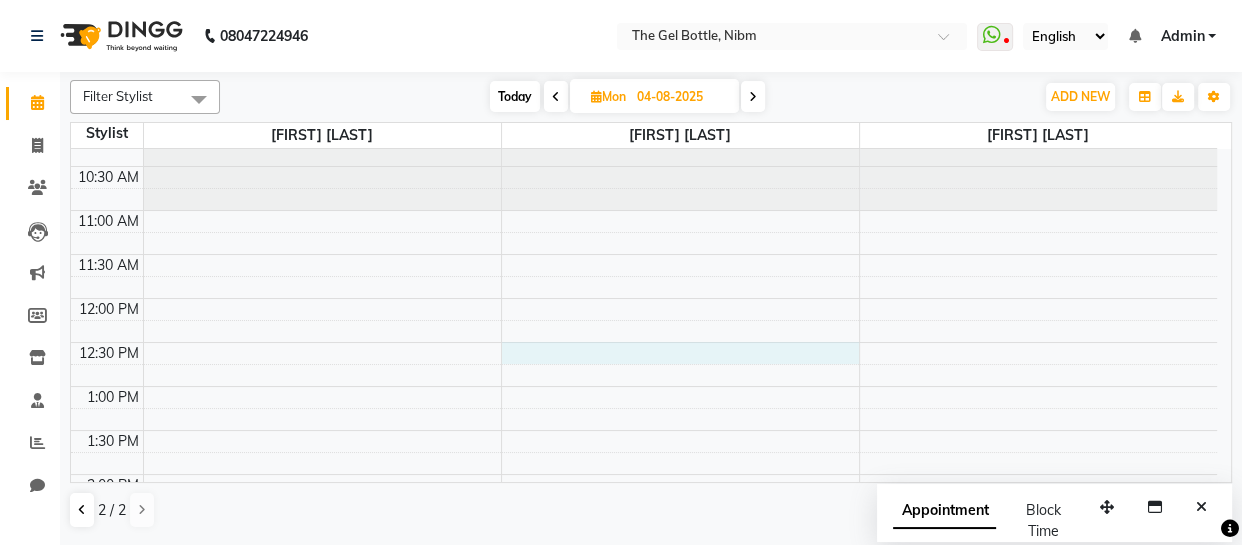 click on "10:00 AM 10:30 AM 11:00 AM 11:30 AM 12:00 PM 12:30 PM 1:00 PM 1:30 PM 2:00 PM 2:30 PM 3:00 PM 3:30 PM 4:00 PM 4:30 PM 5:00 PM 5:30 PM 6:00 PM 6:30 PM 7:00 PM 7:30 PM 8:00 PM 8:30 PM" at bounding box center (644, 606) 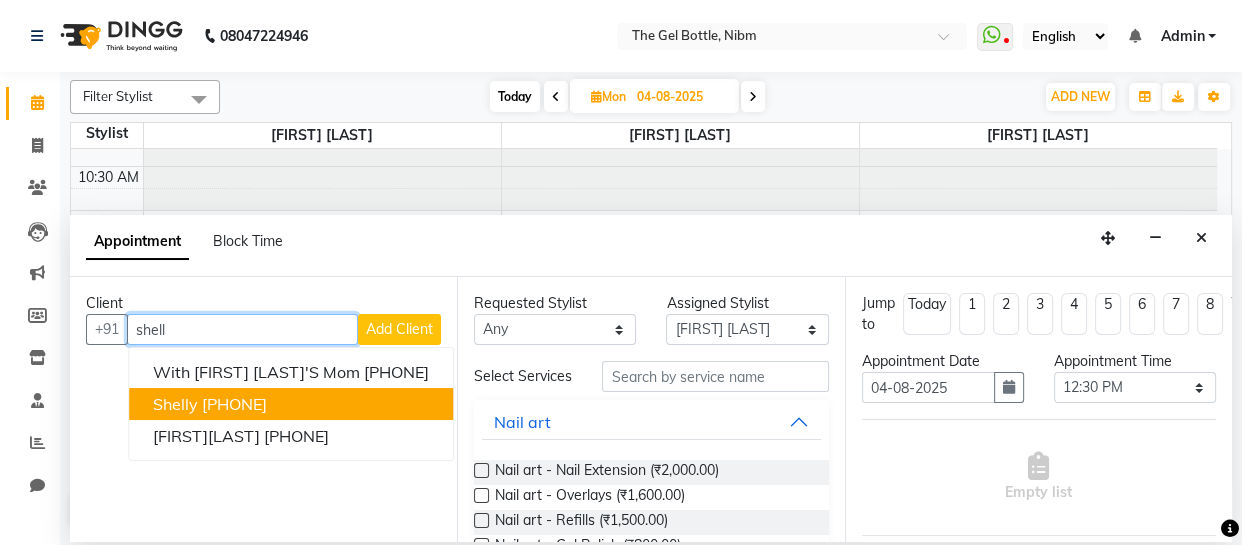 click on "[PHONE]" at bounding box center (234, 404) 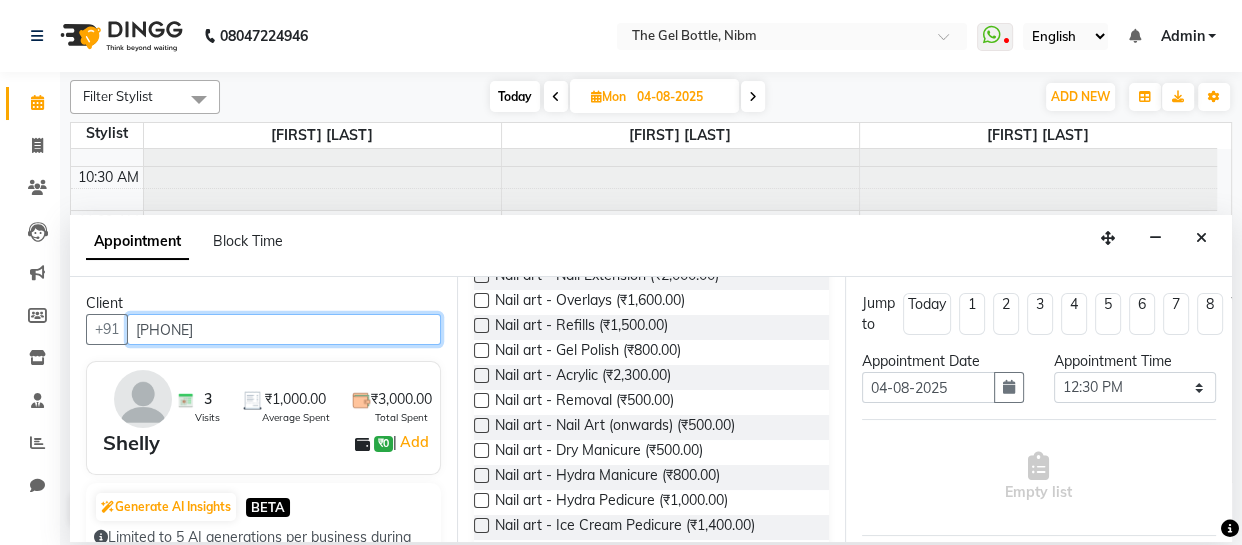 scroll, scrollTop: 196, scrollLeft: 0, axis: vertical 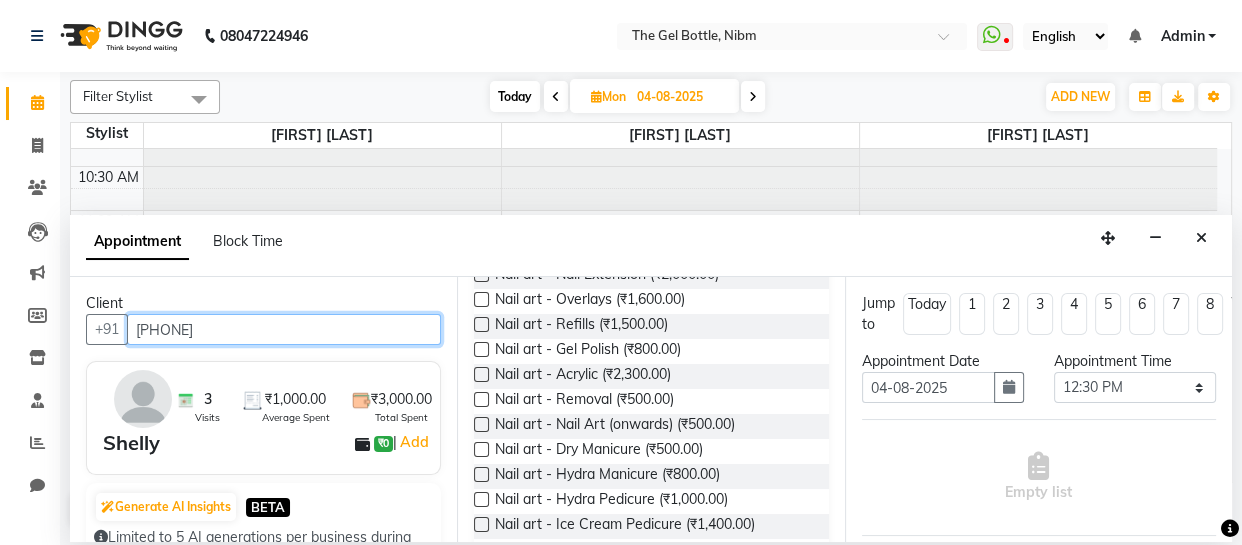type on "[PHONE]" 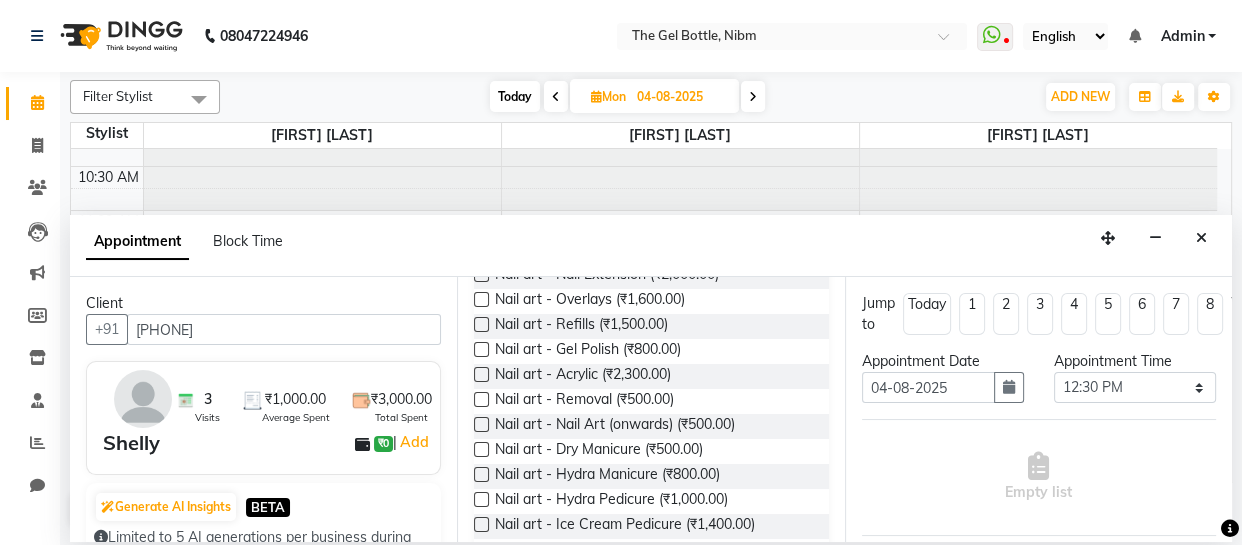 click at bounding box center (481, 349) 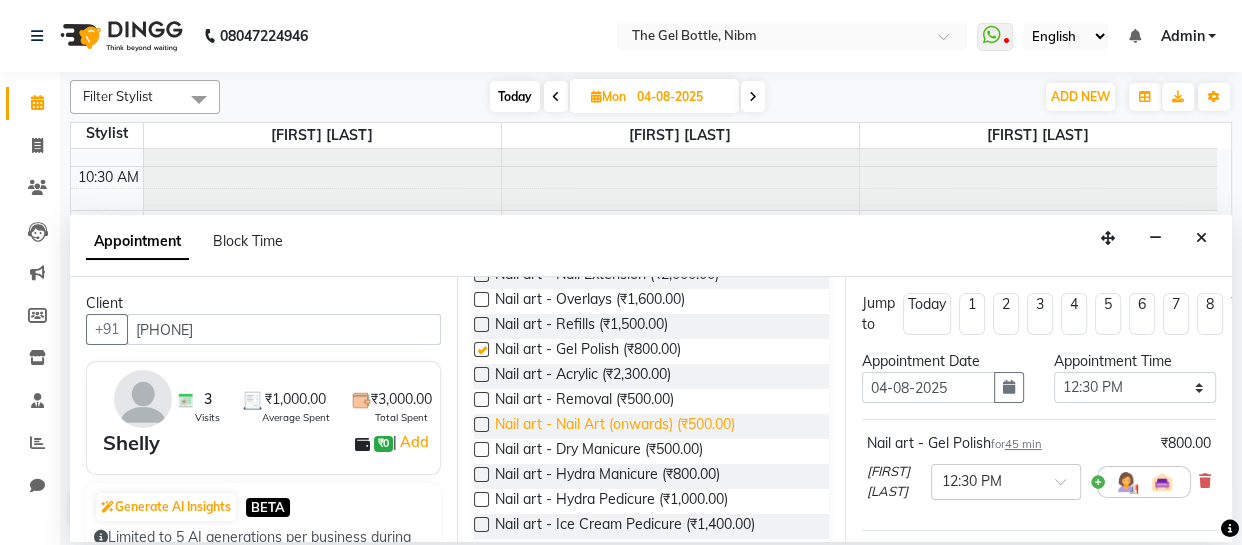 checkbox on "false" 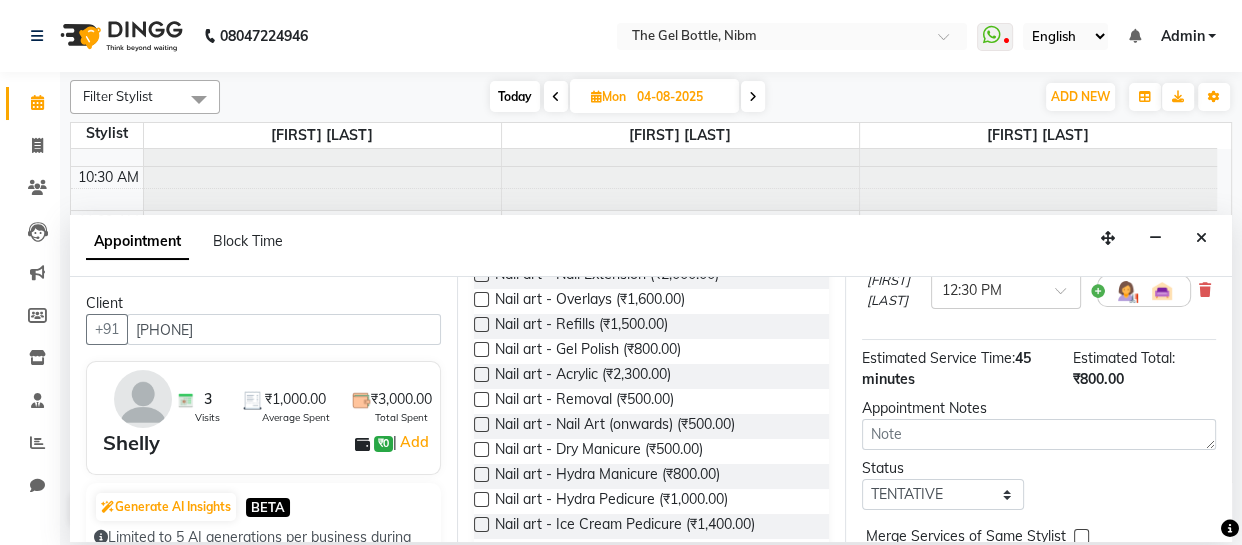 scroll, scrollTop: 219, scrollLeft: 0, axis: vertical 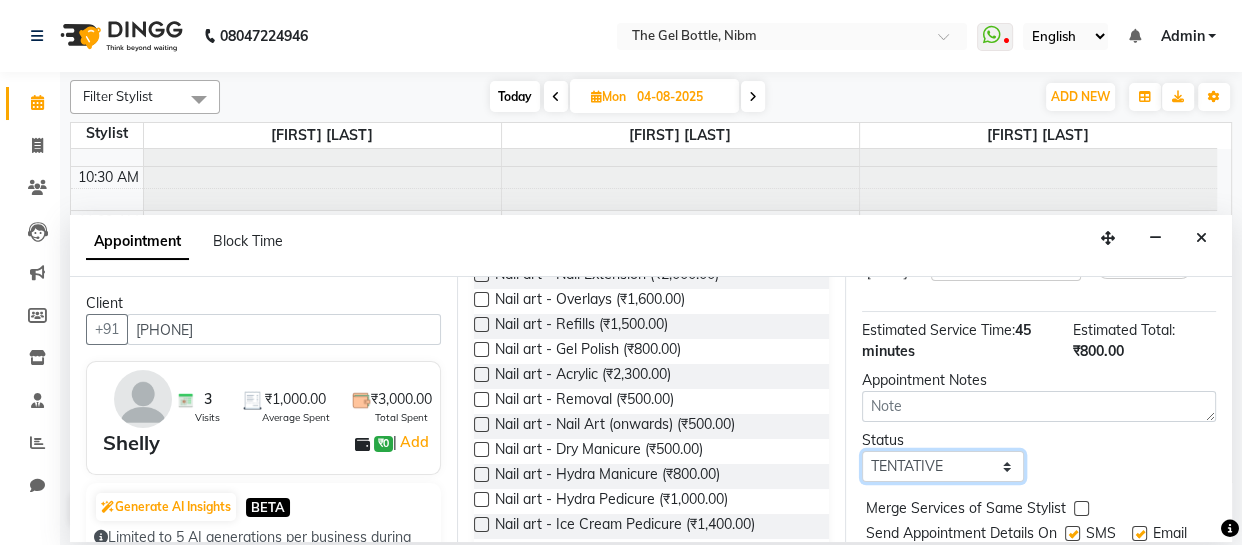 click on "Select TENTATIVE CONFIRM UPCOMING" at bounding box center [943, 466] 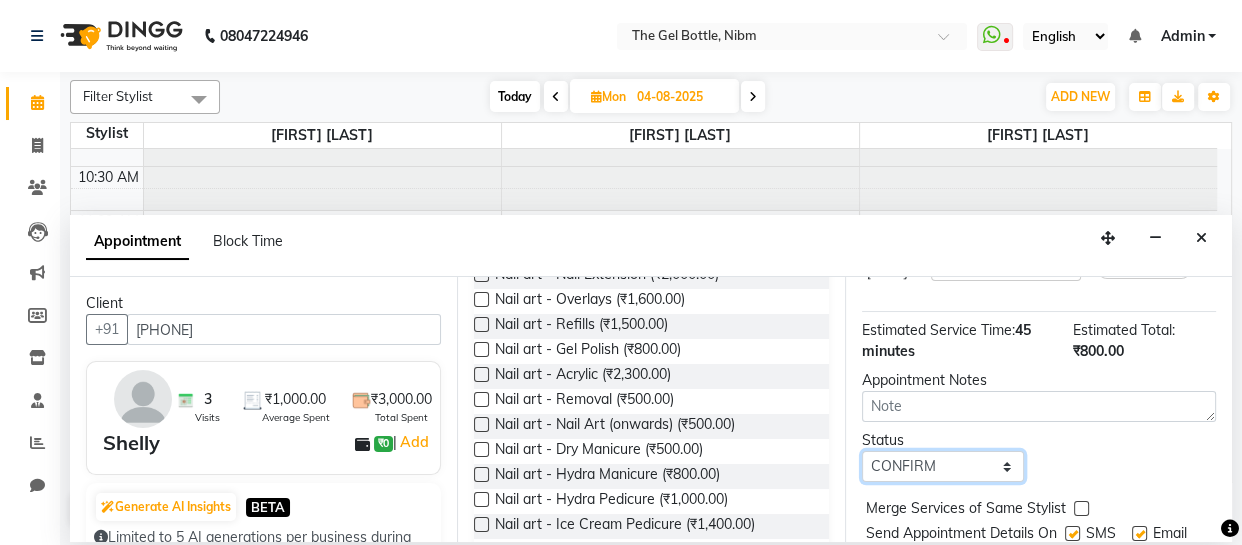 click on "Select TENTATIVE CONFIRM UPCOMING" at bounding box center [943, 466] 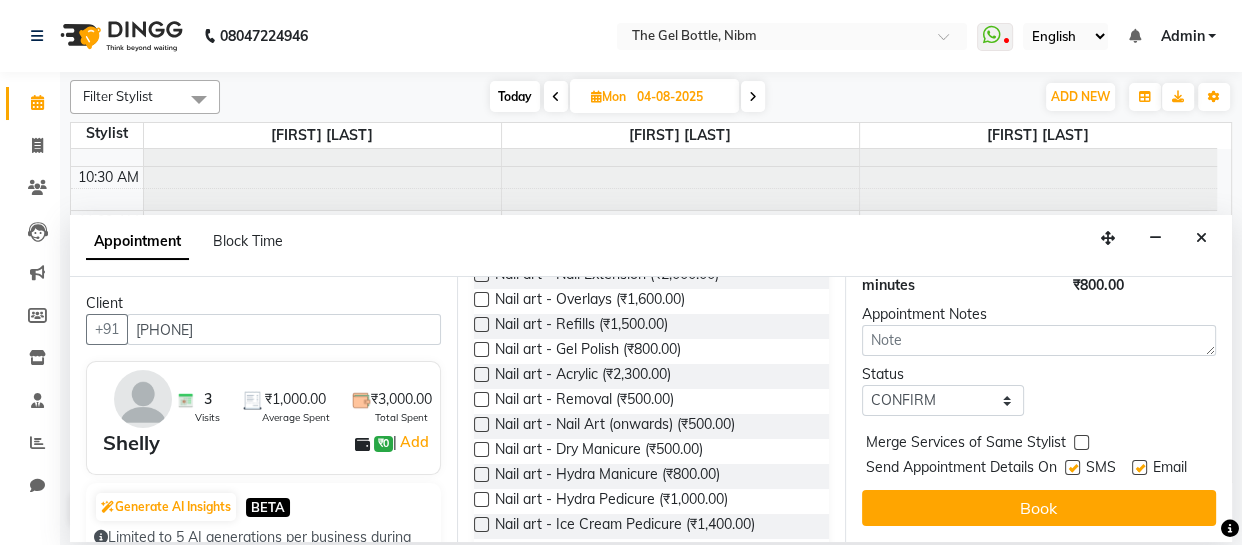 click at bounding box center (1072, 467) 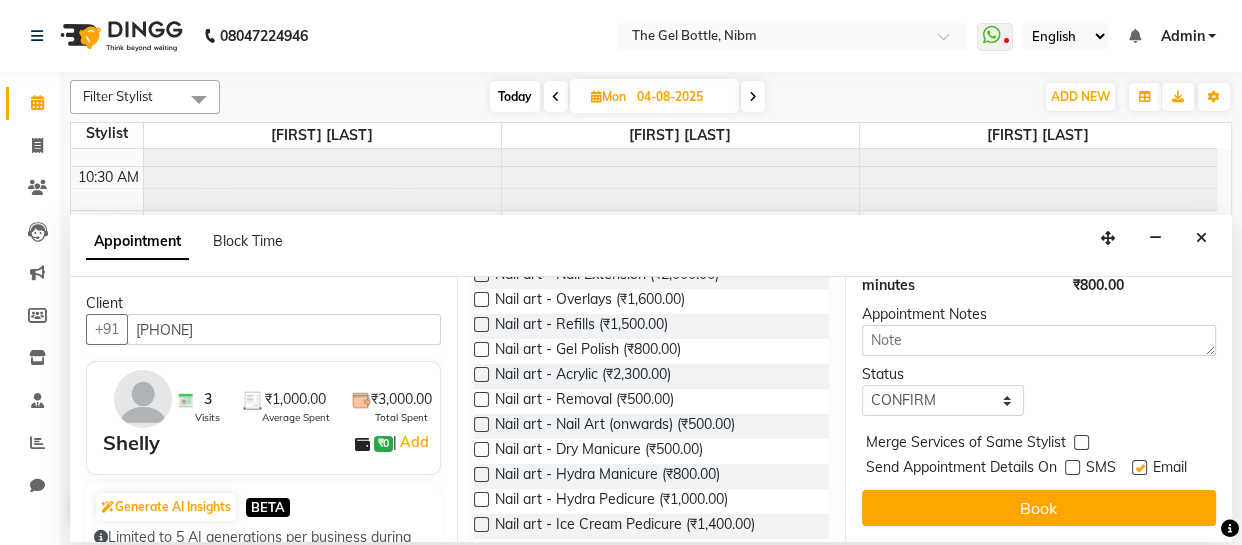 click at bounding box center [1139, 467] 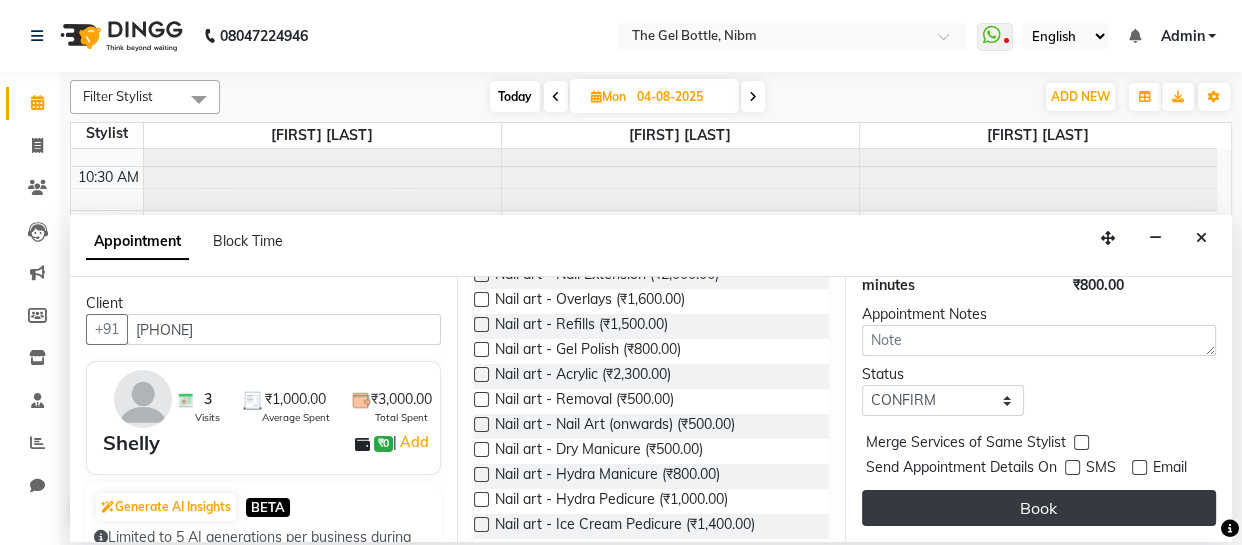 click on "Book" at bounding box center [1039, 508] 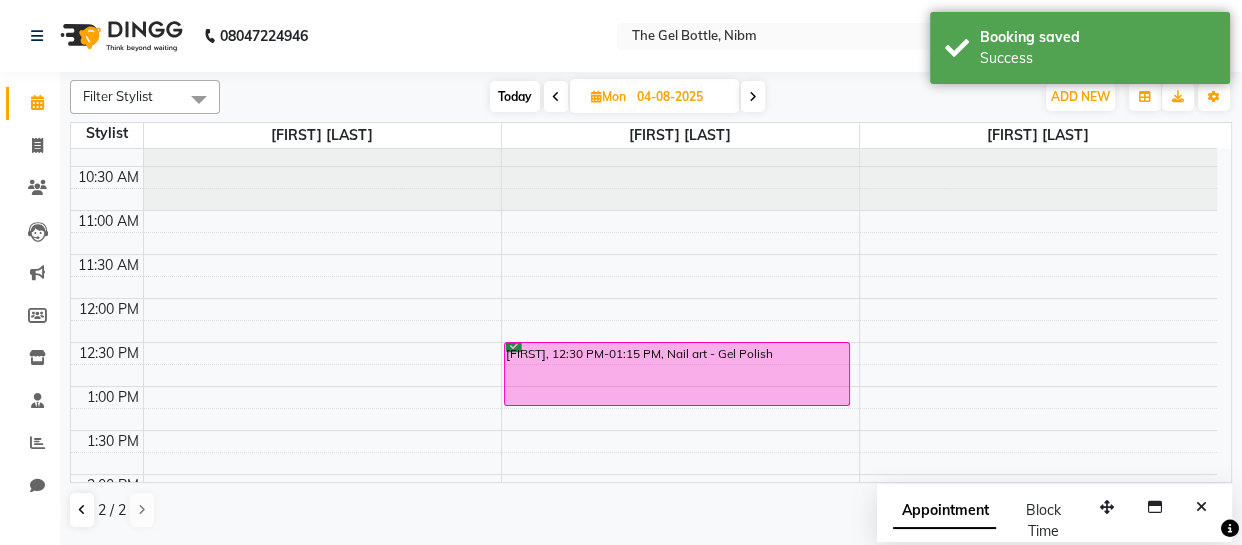 click at bounding box center (556, 97) 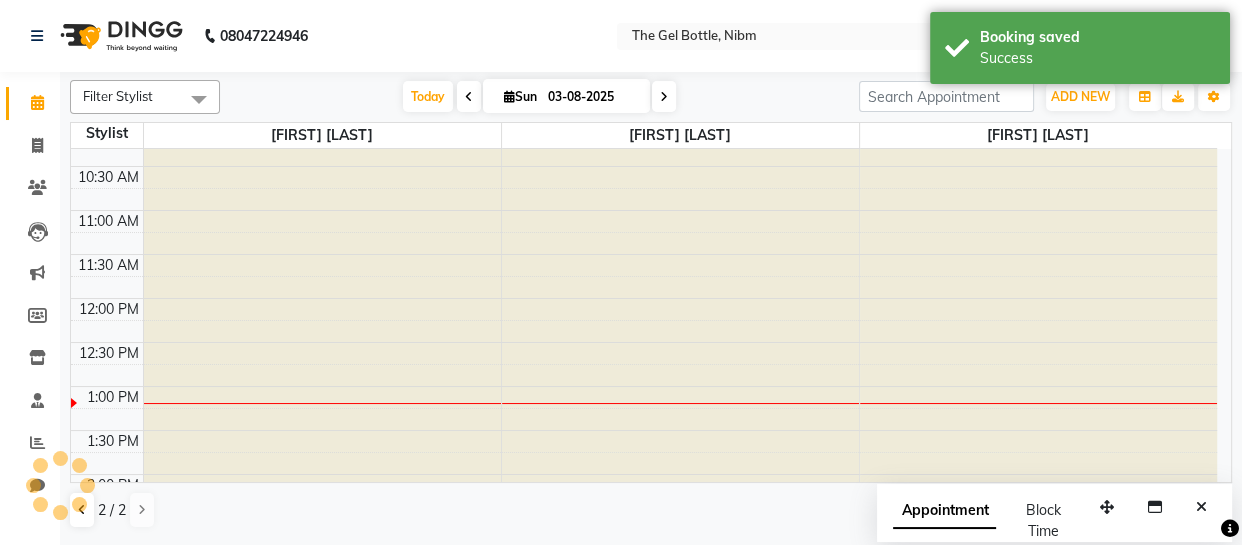 scroll, scrollTop: 263, scrollLeft: 0, axis: vertical 